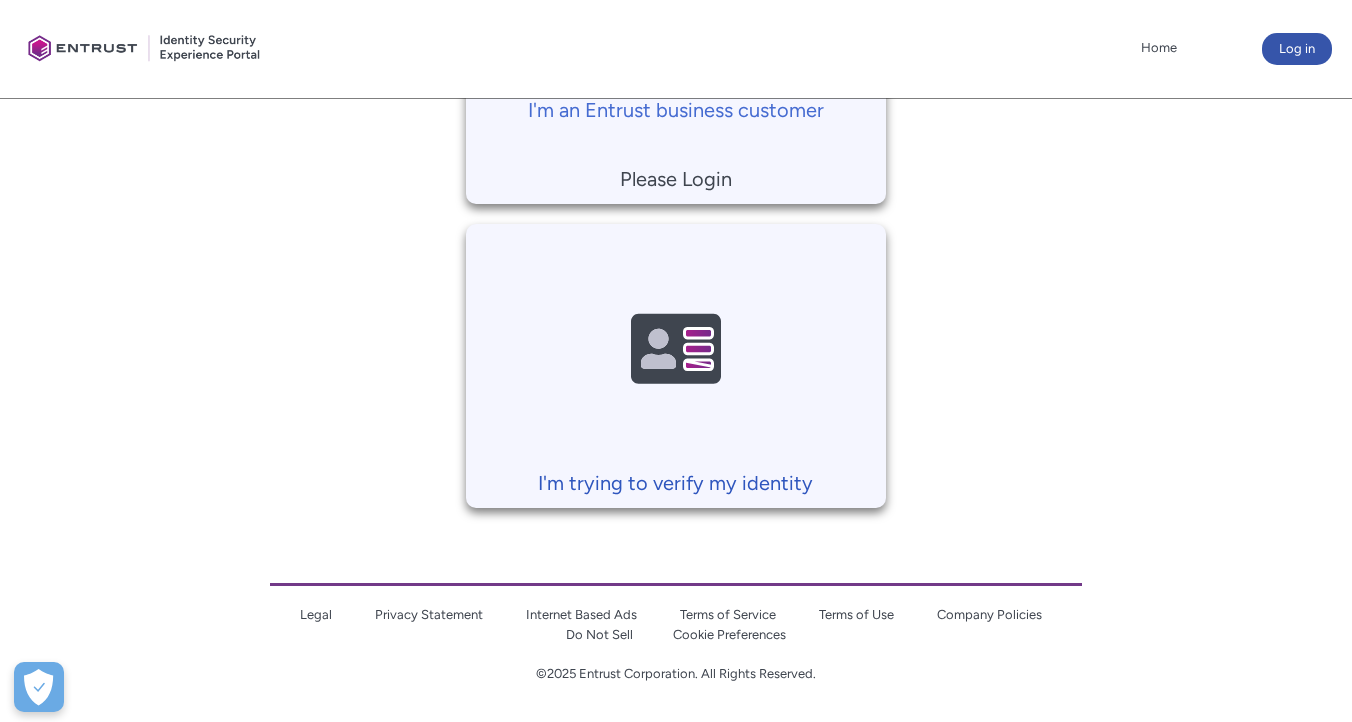 scroll, scrollTop: 0, scrollLeft: 0, axis: both 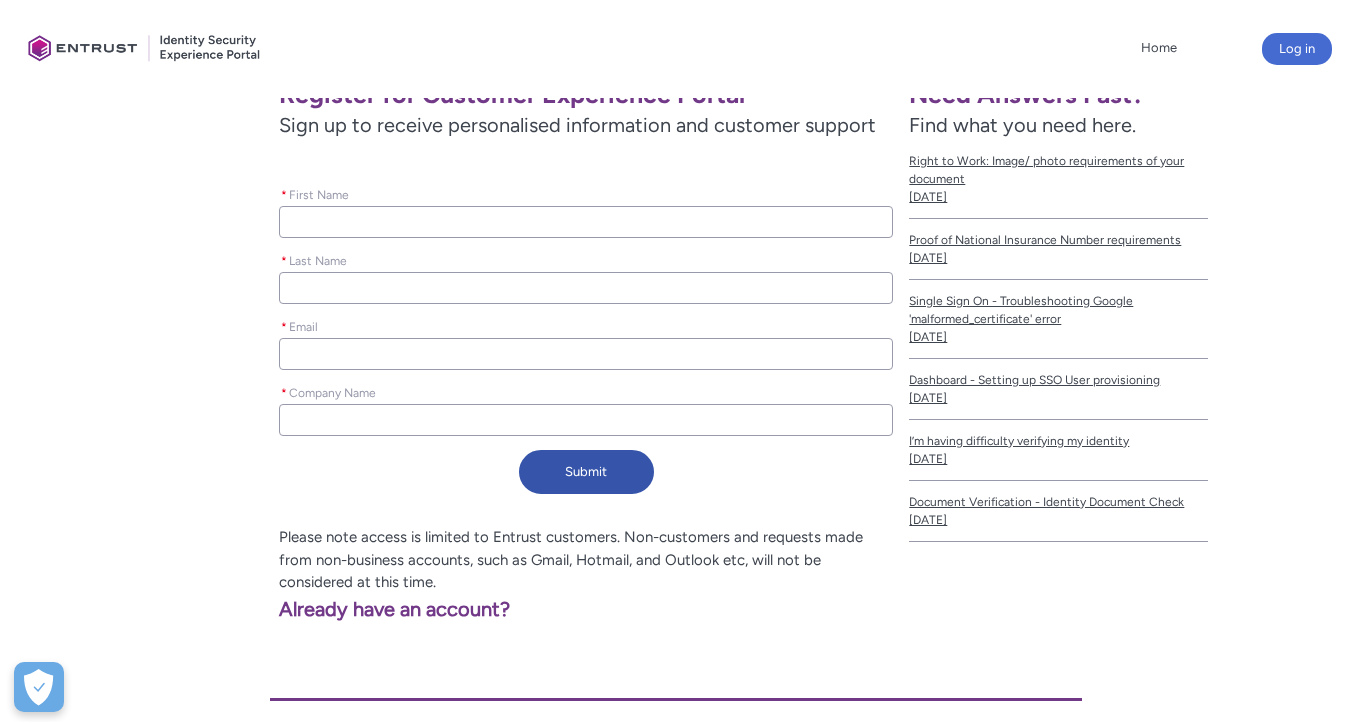 click on "* First Name" at bounding box center (586, 211) 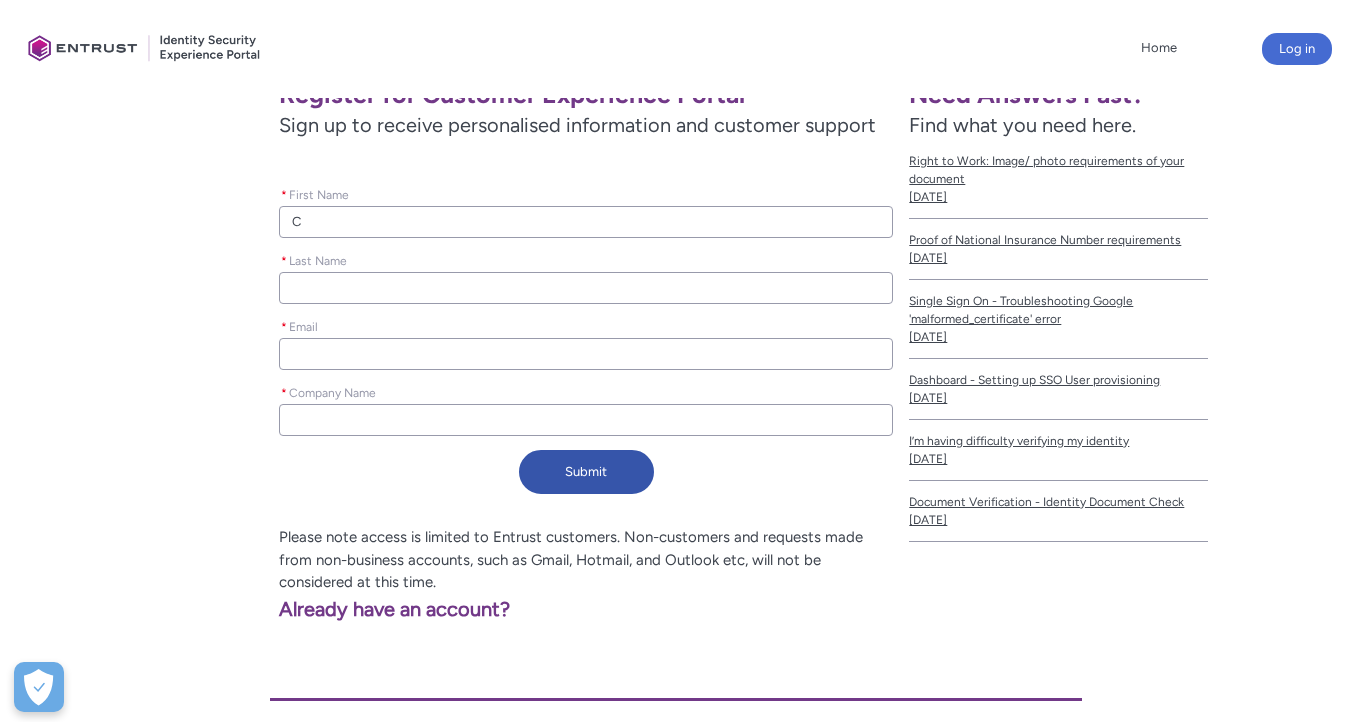type on "Ca" 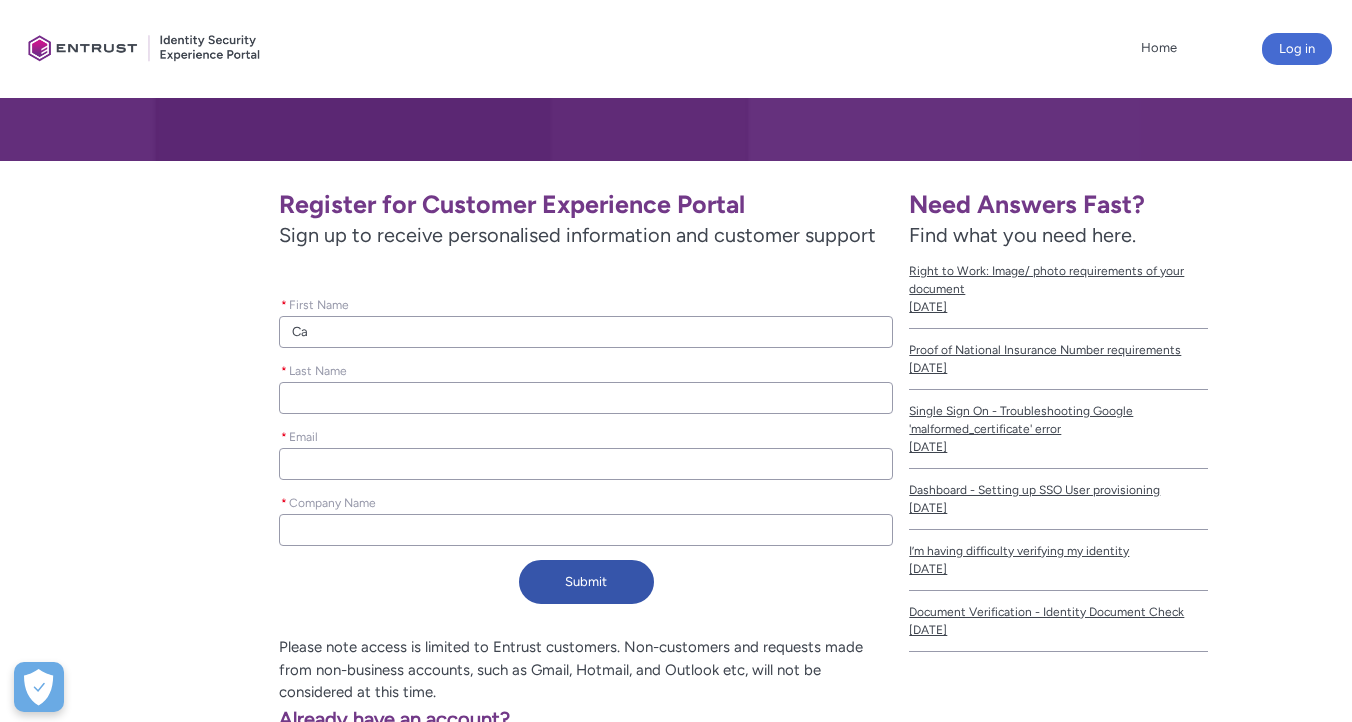 scroll, scrollTop: 274, scrollLeft: 0, axis: vertical 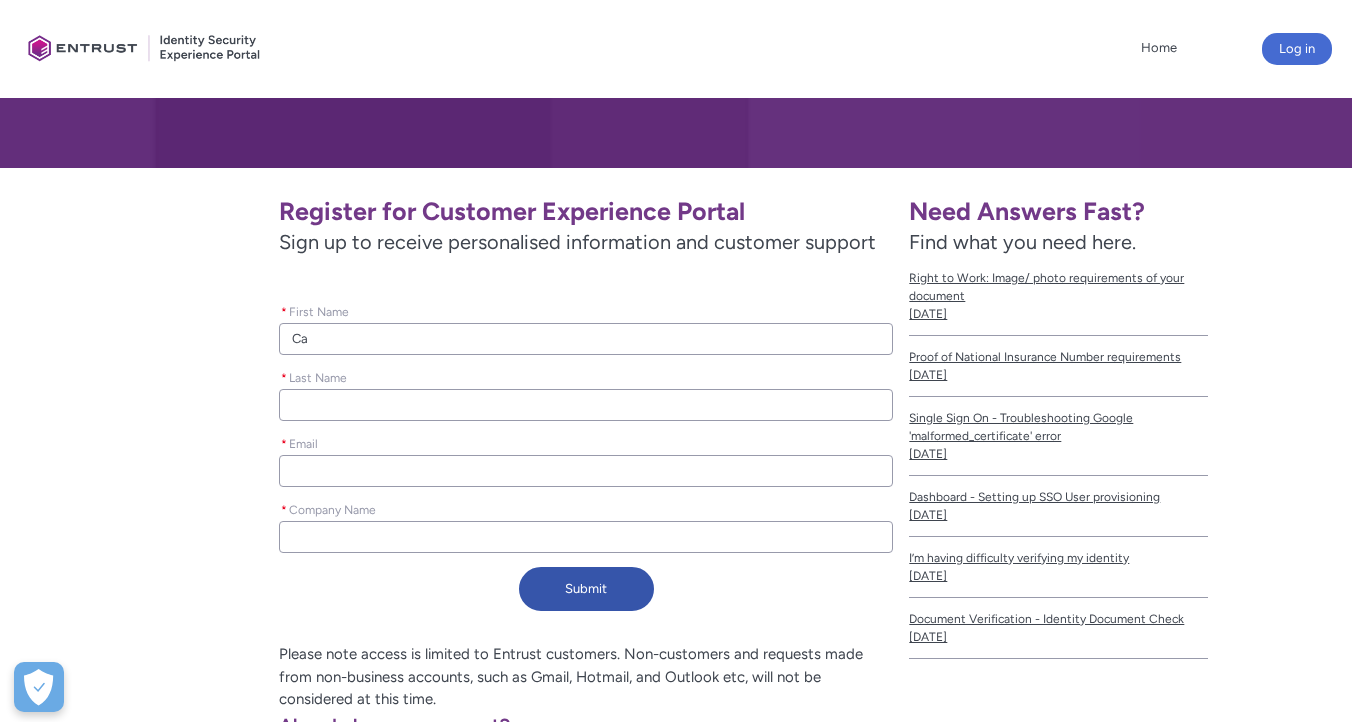 type on "Cal" 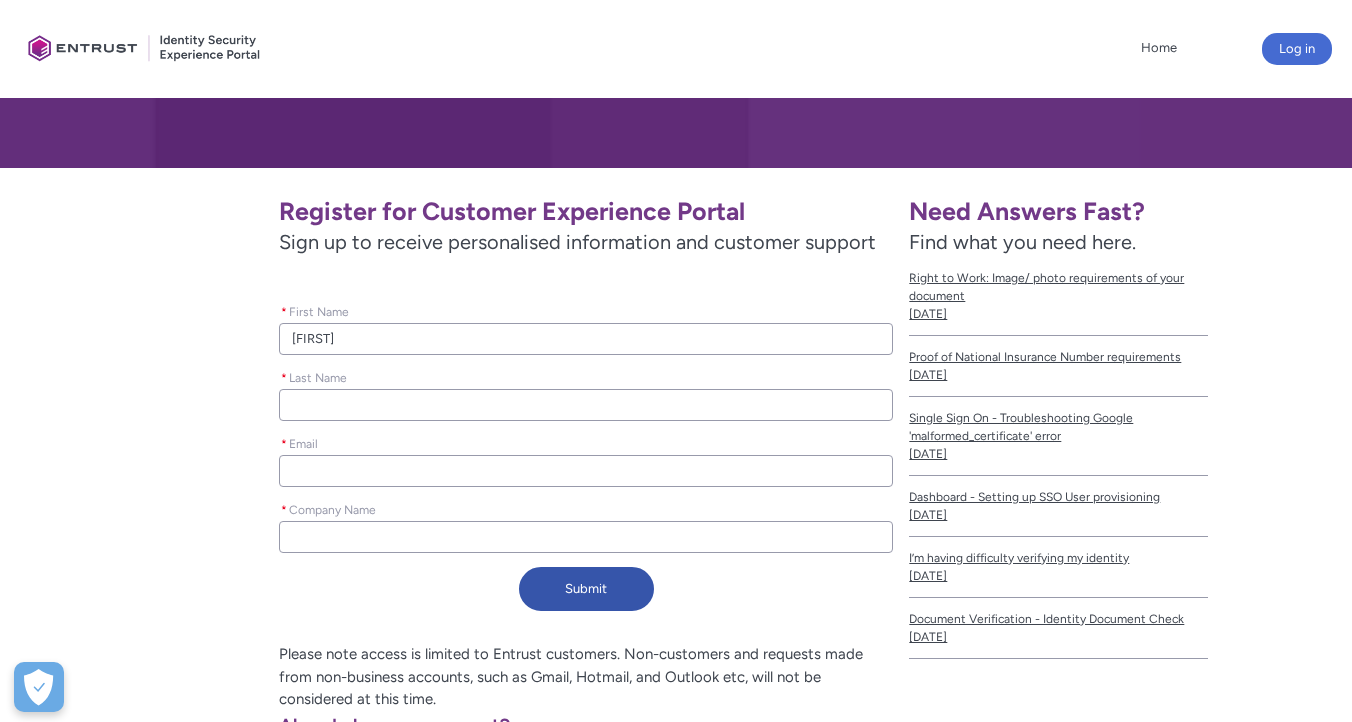 type on "Cale" 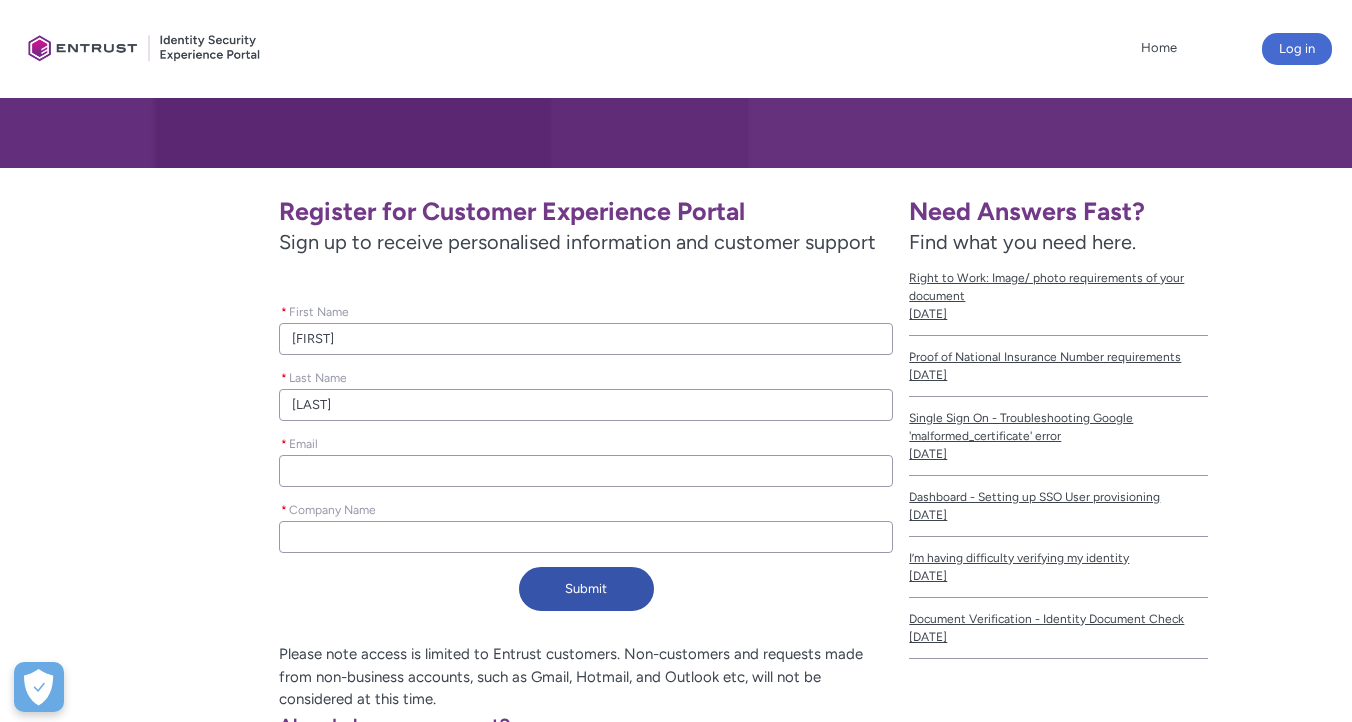 type on "Nd" 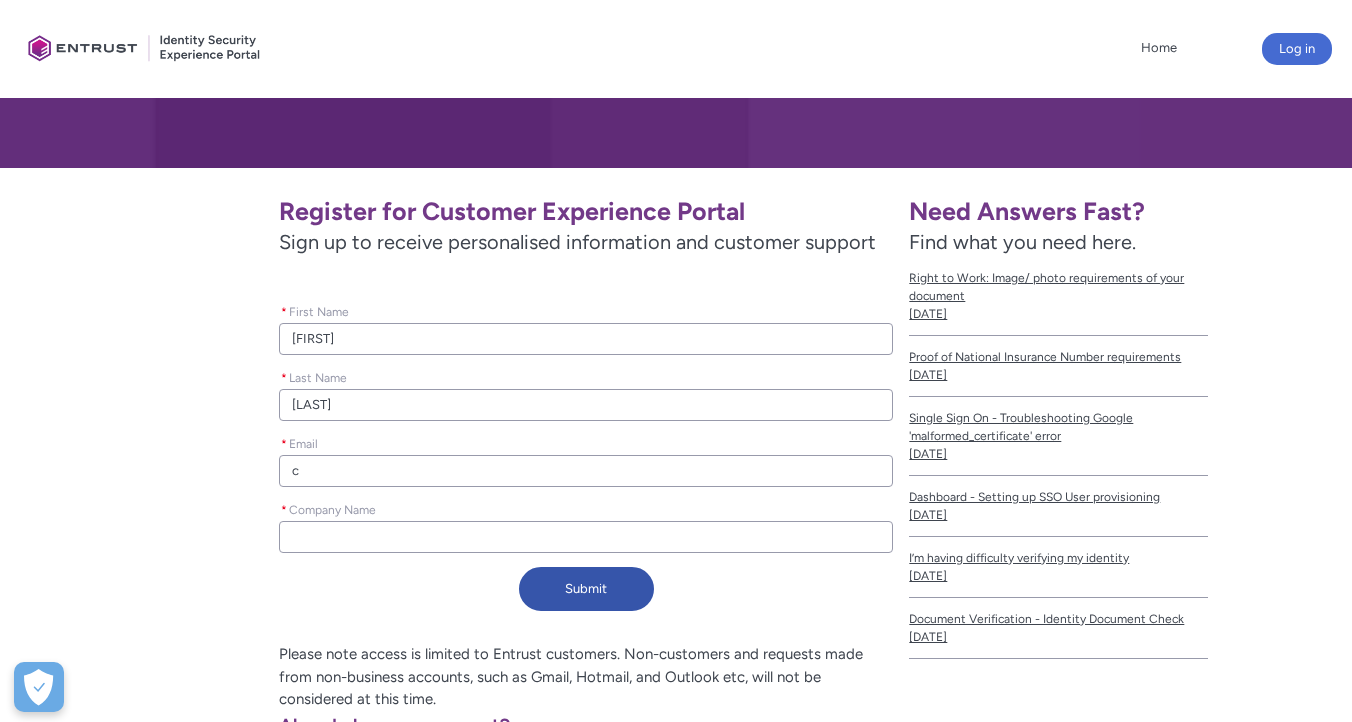 type on "ca" 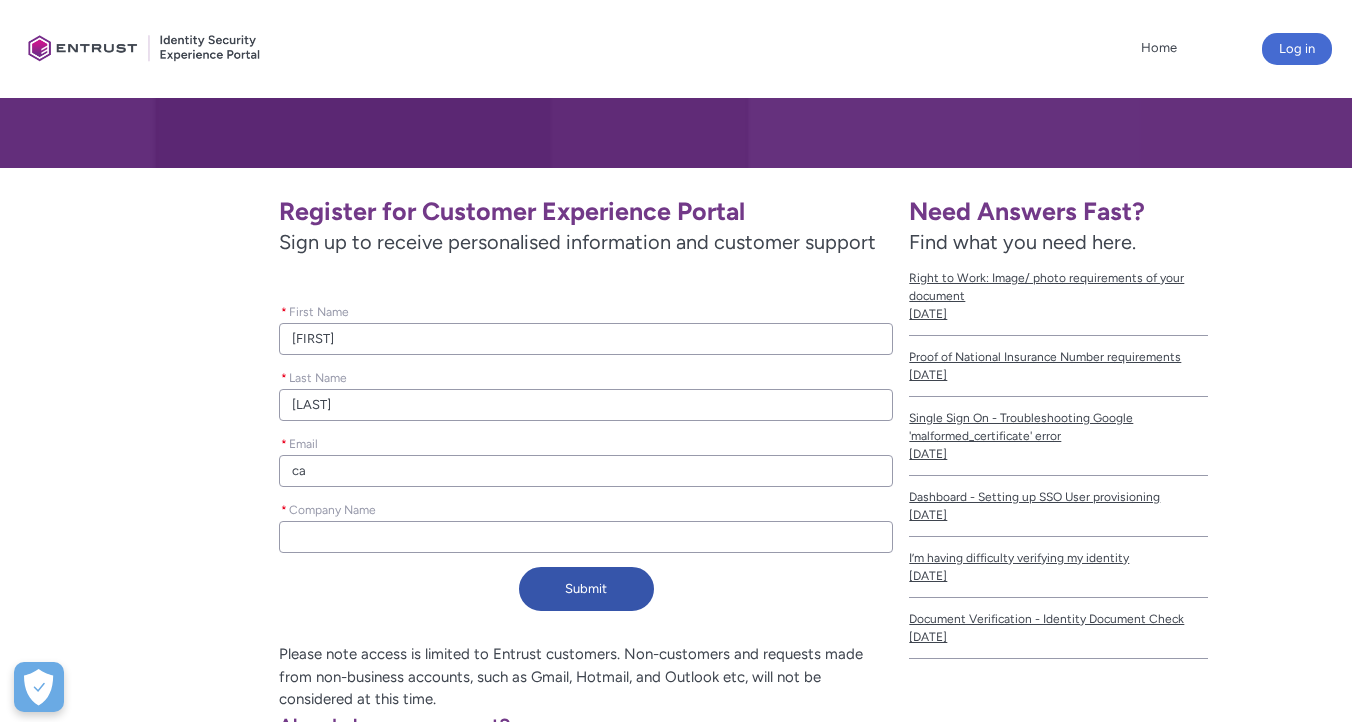 type on "cal" 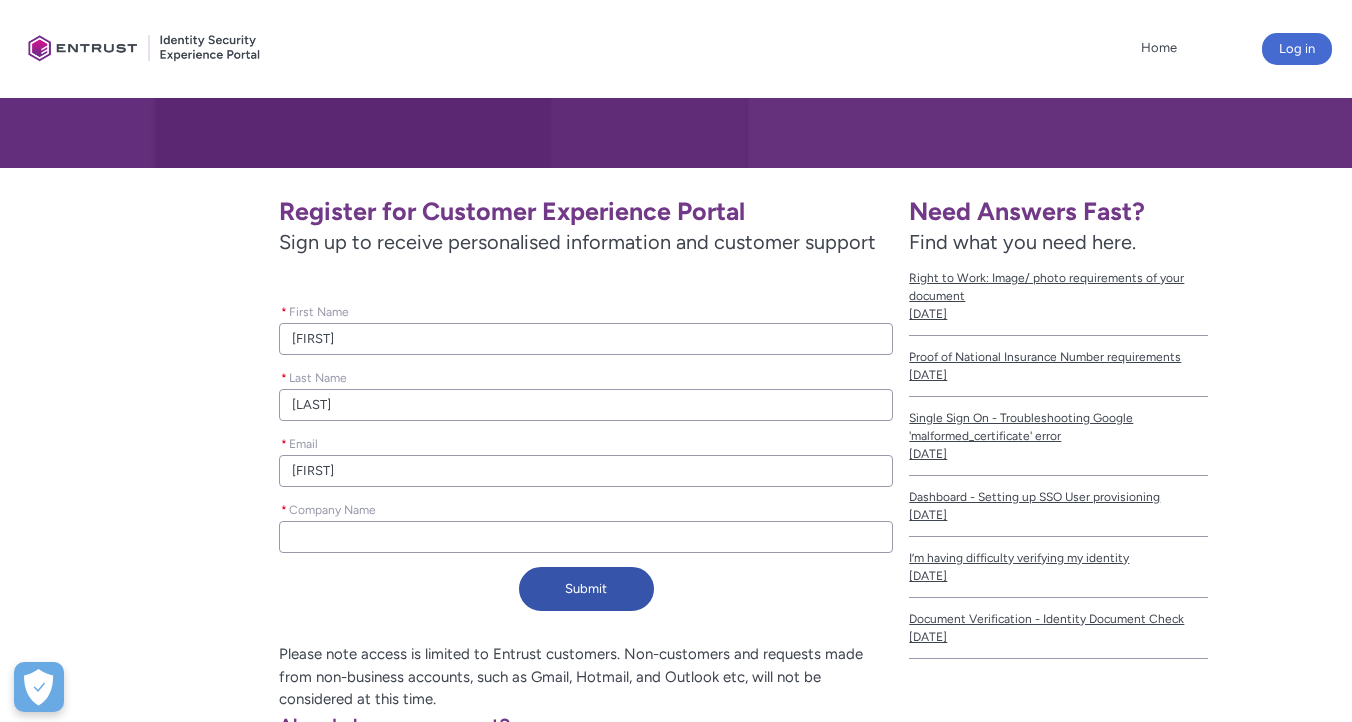 type on "cale" 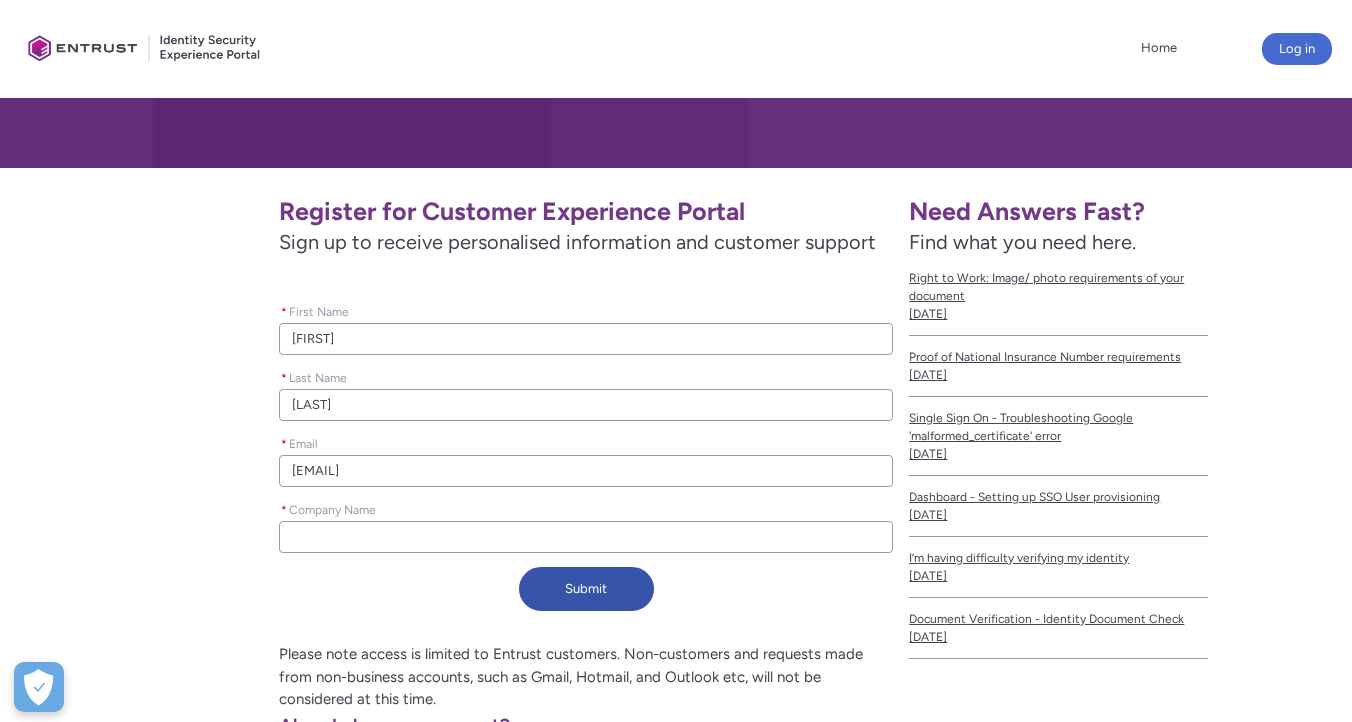 type on "caleb@k" 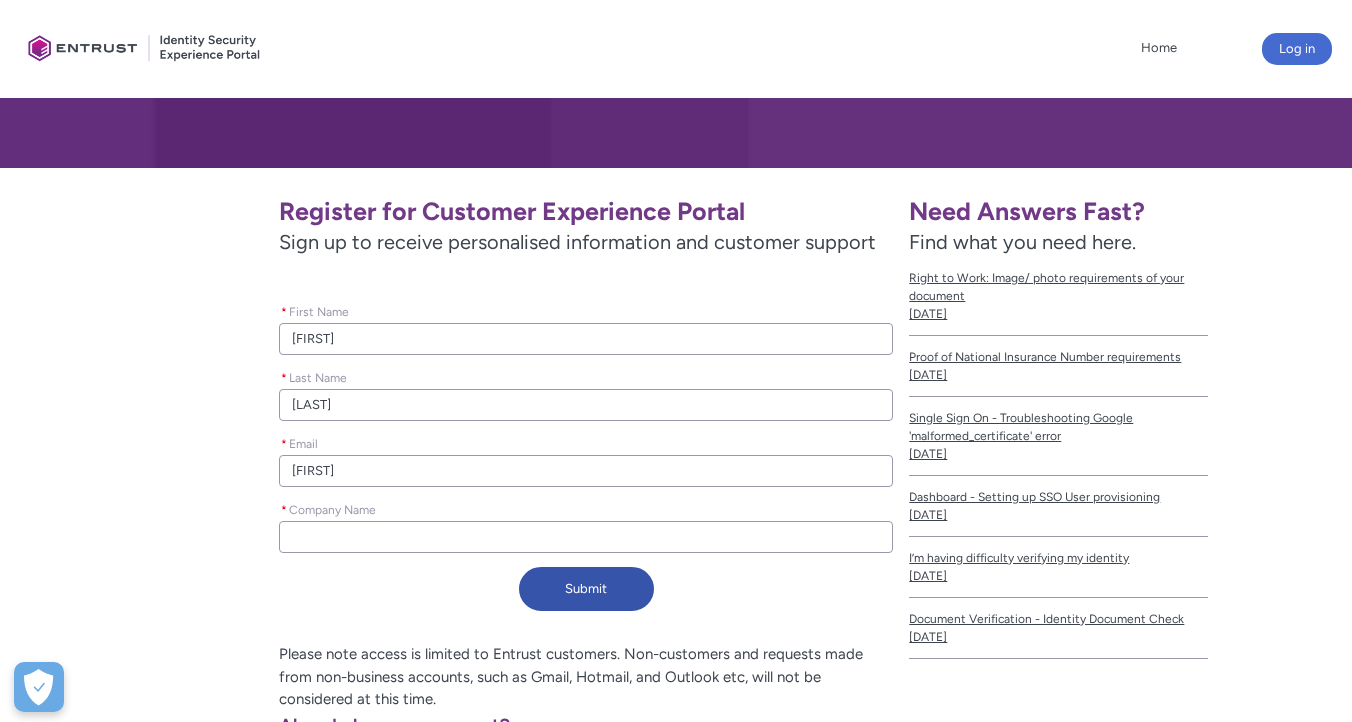 type on "cale" 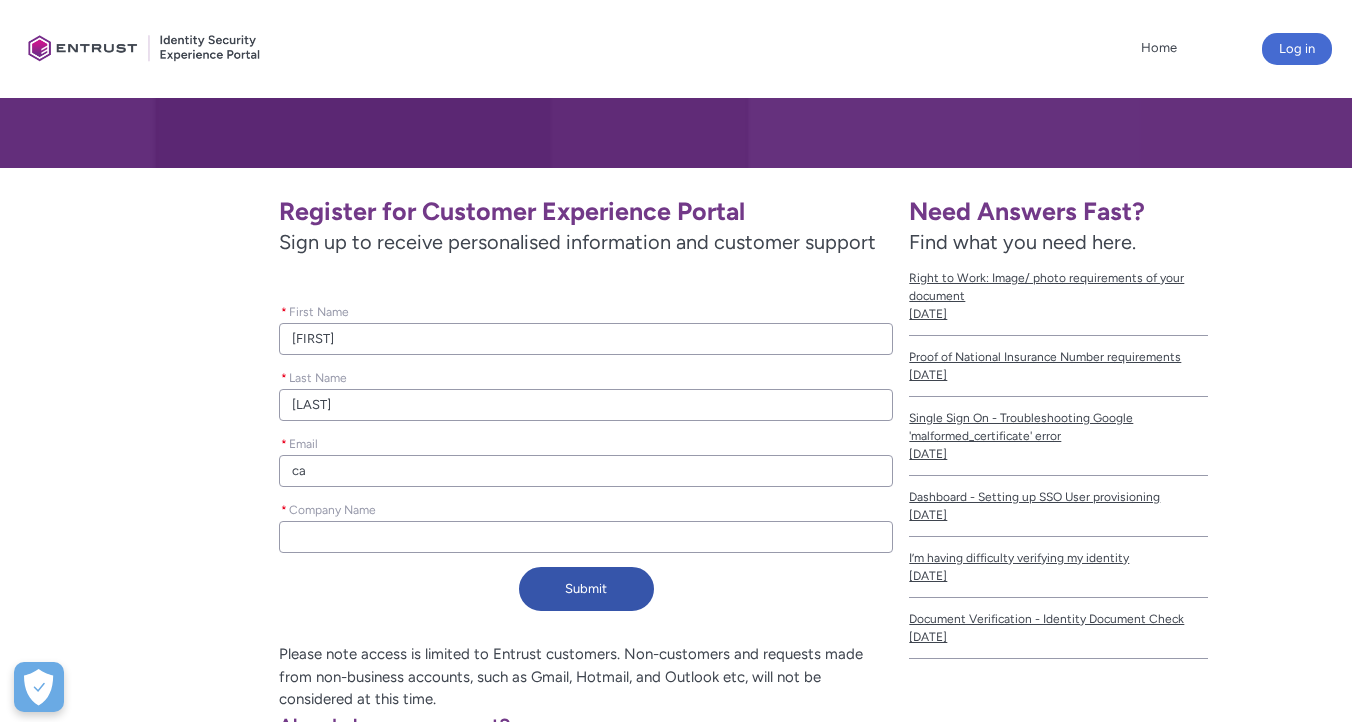 type on "c" 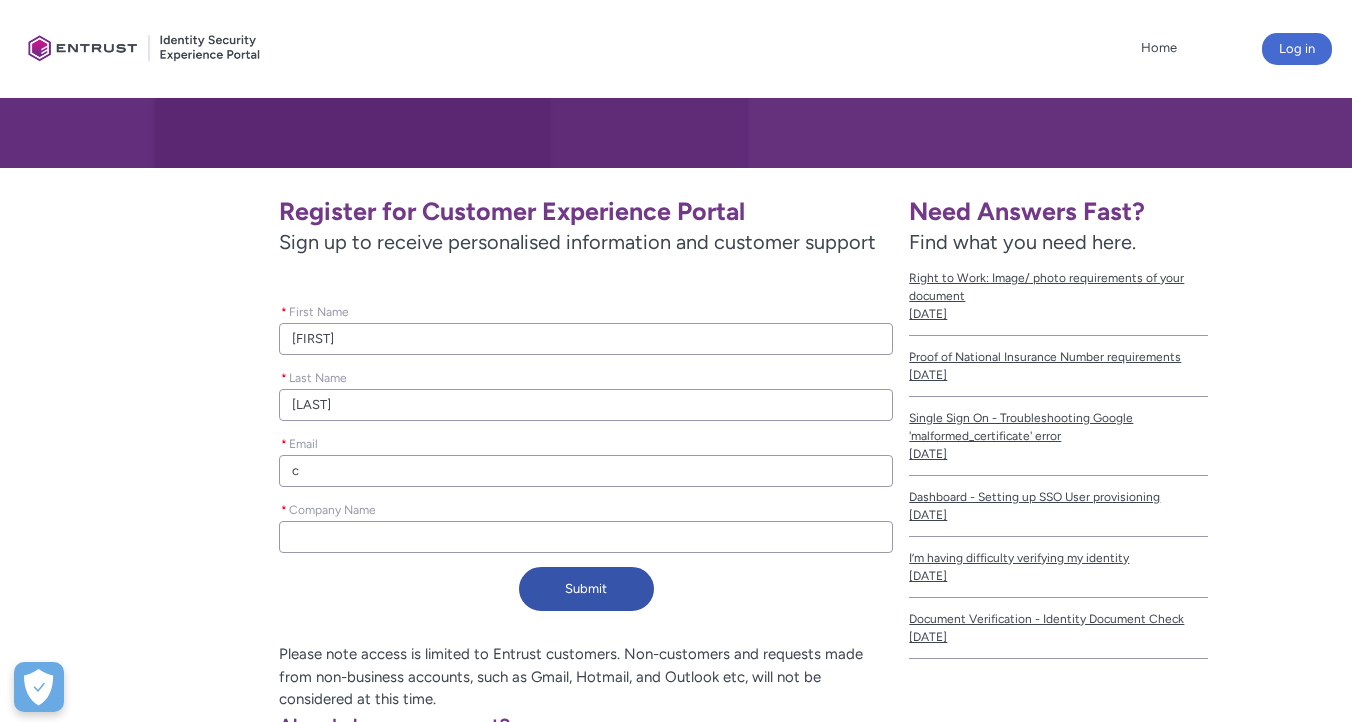 type on "ca" 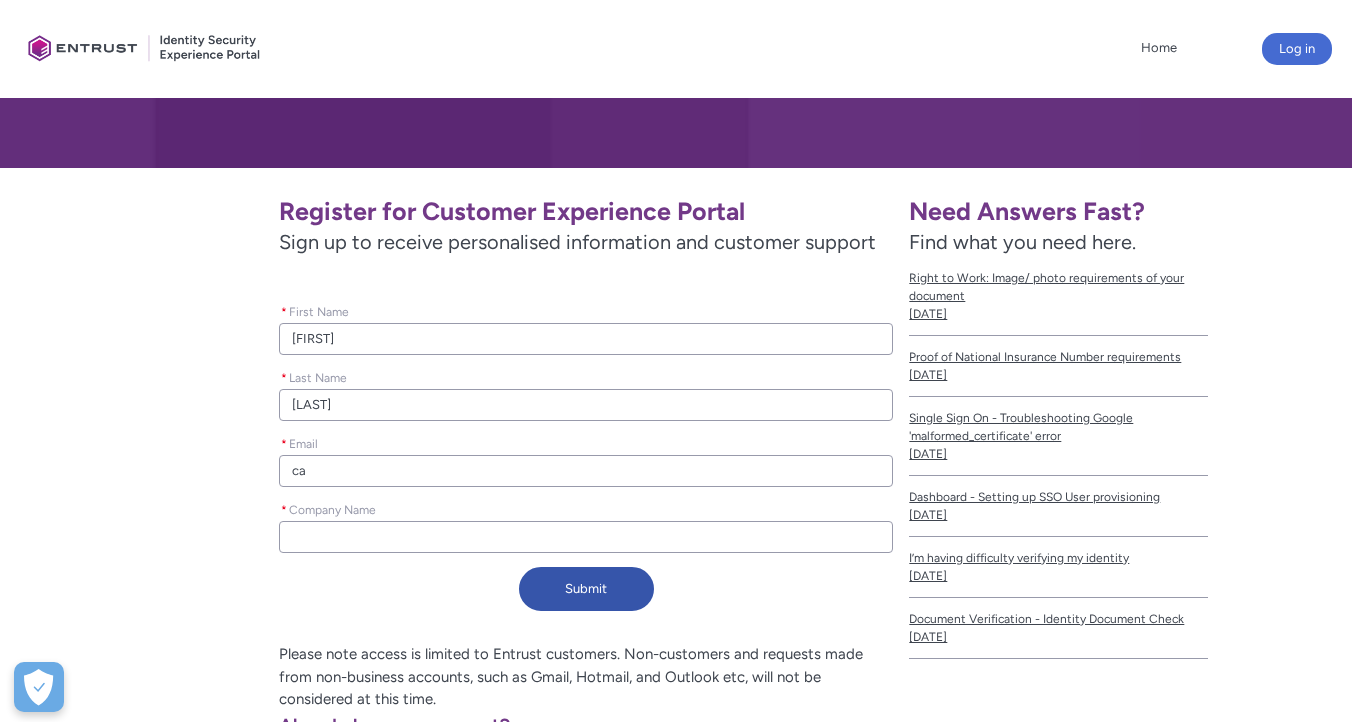 type on "cad" 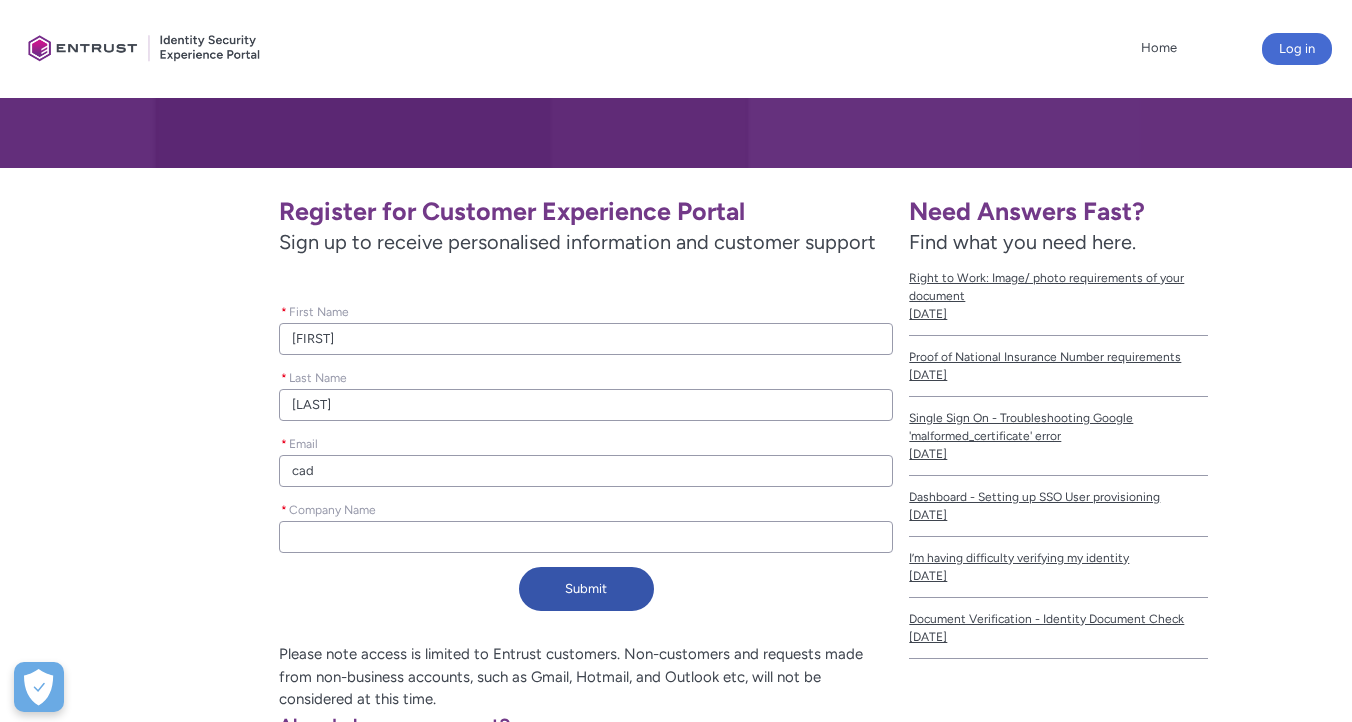 type on "ca" 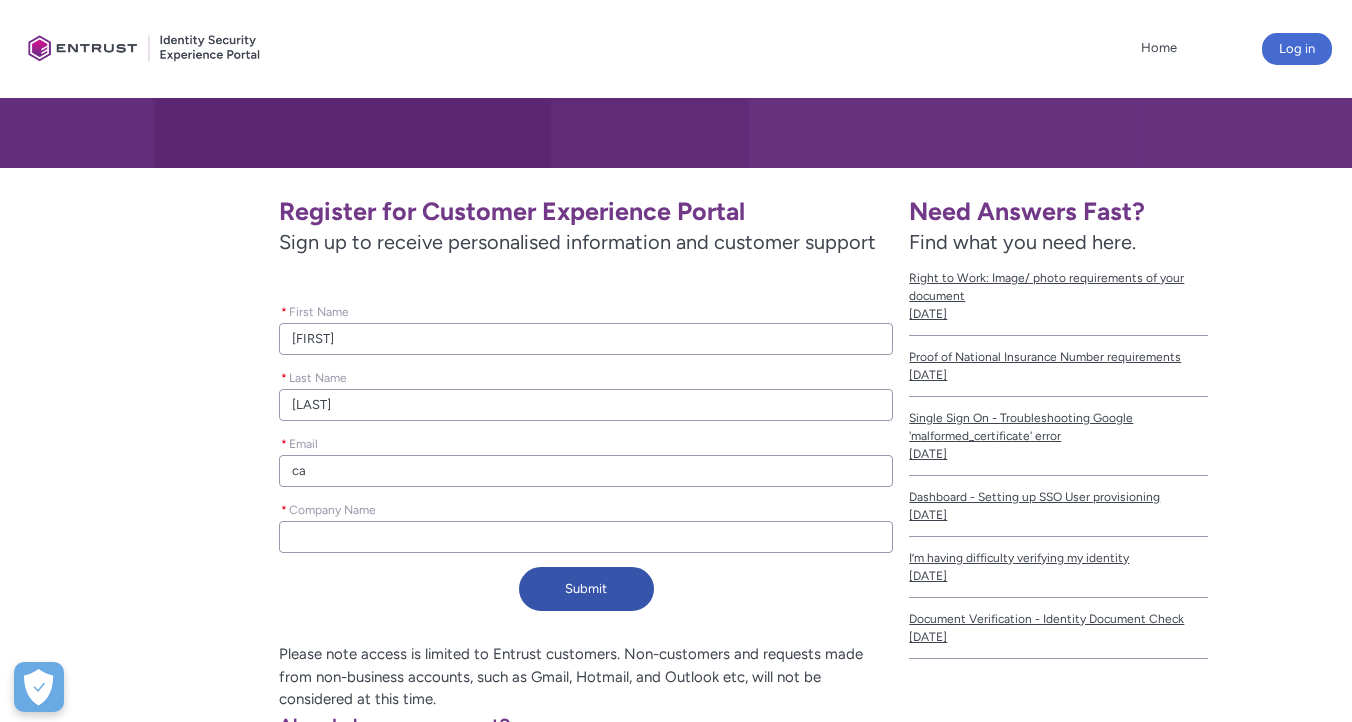 type on "c" 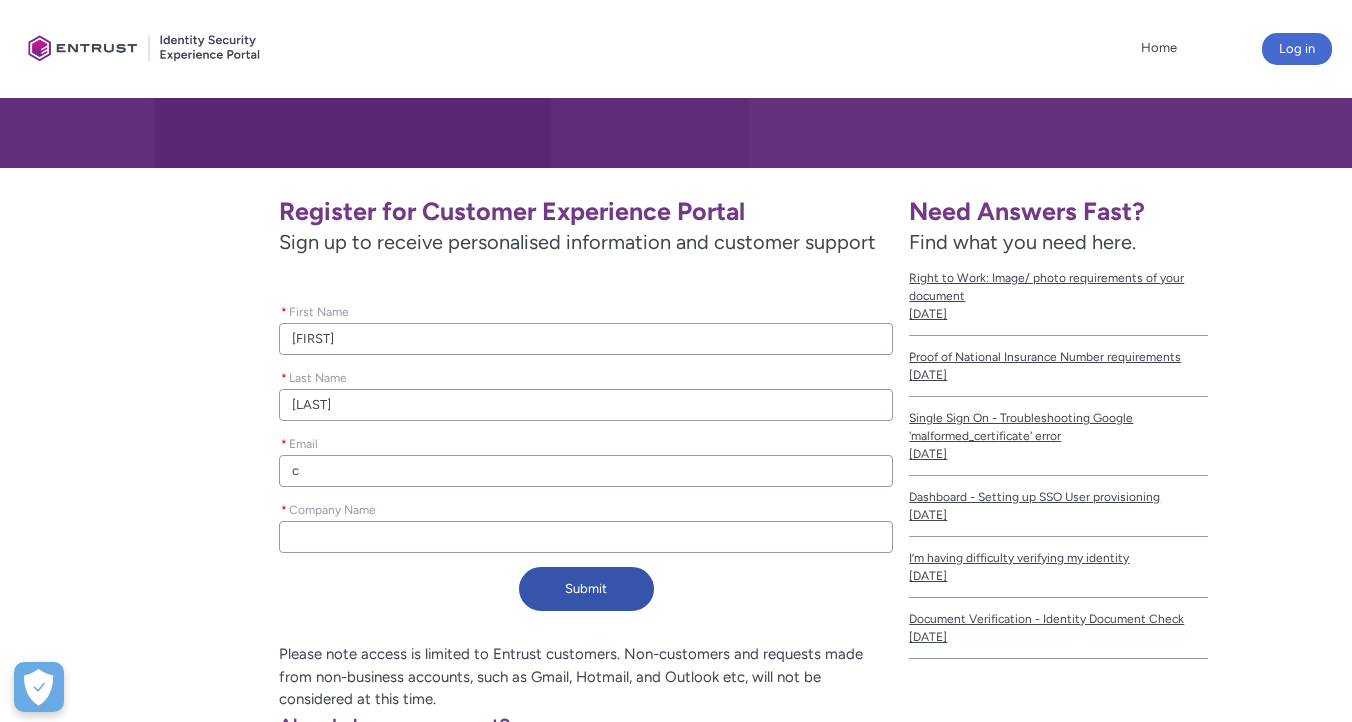 type 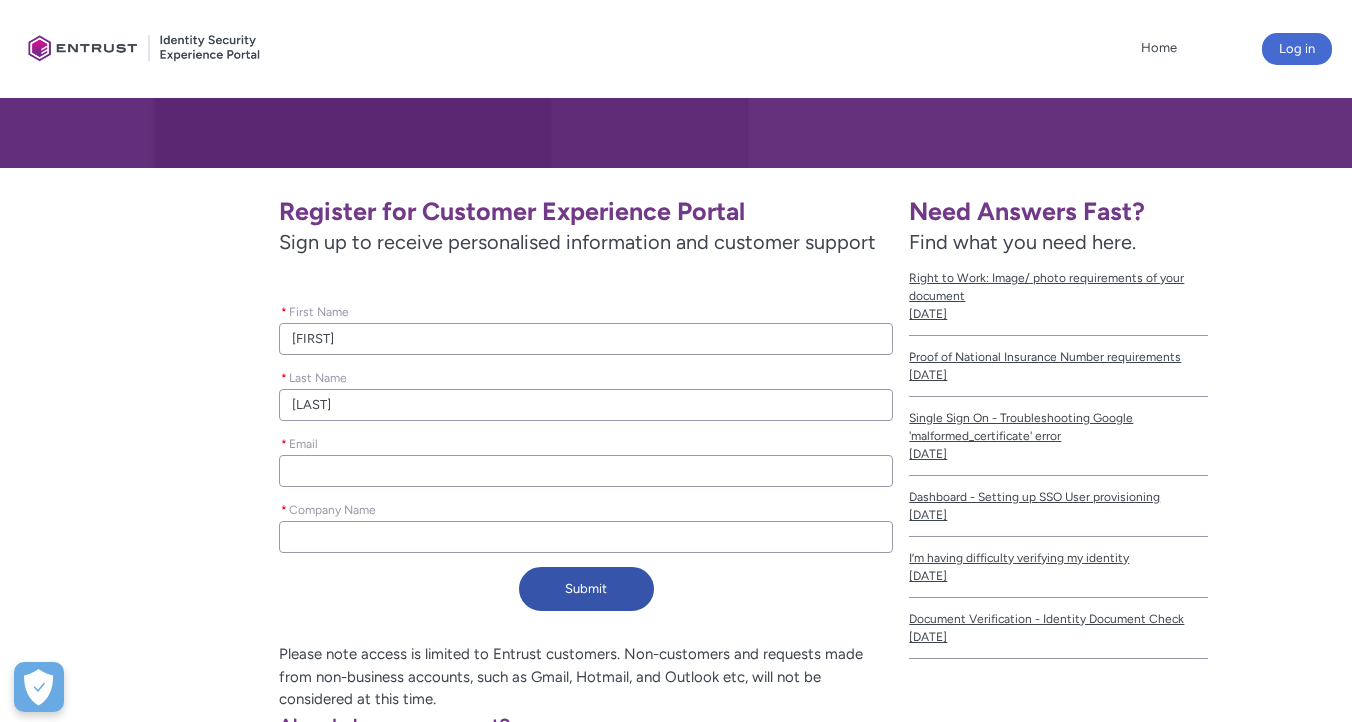type on "a" 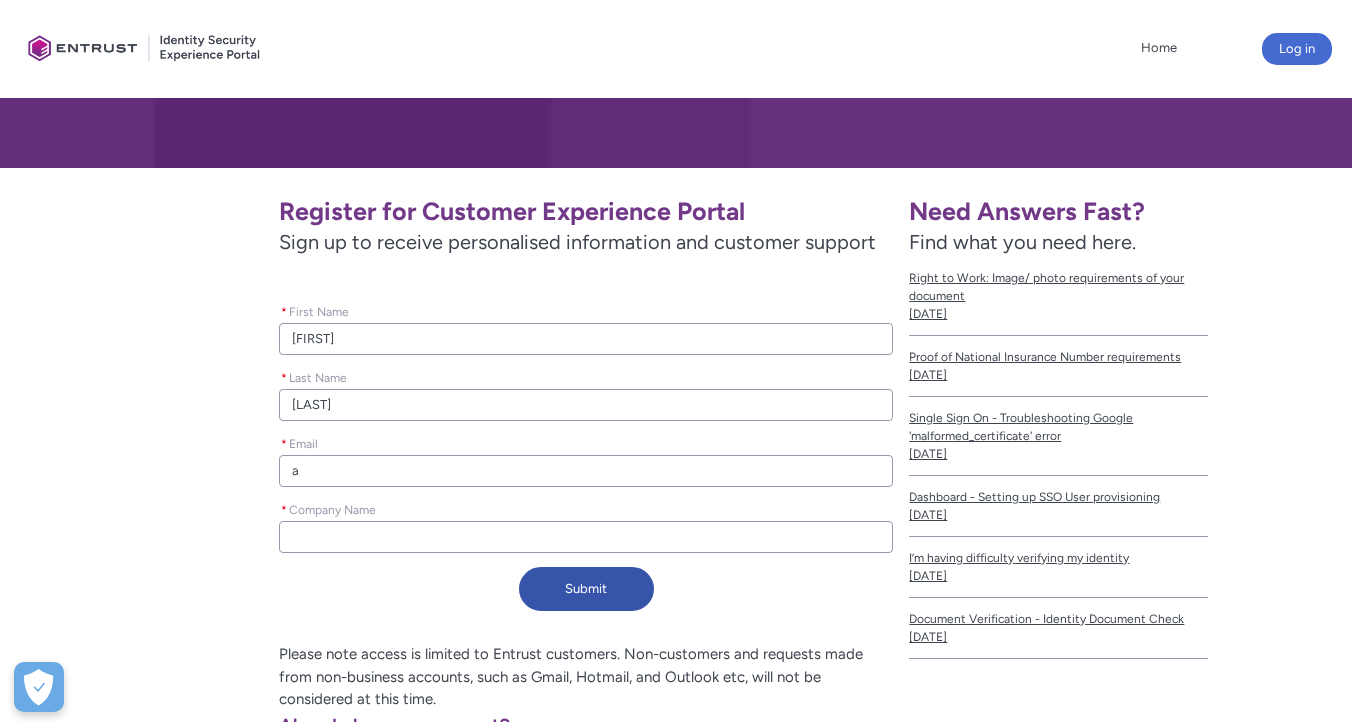 type on "ad" 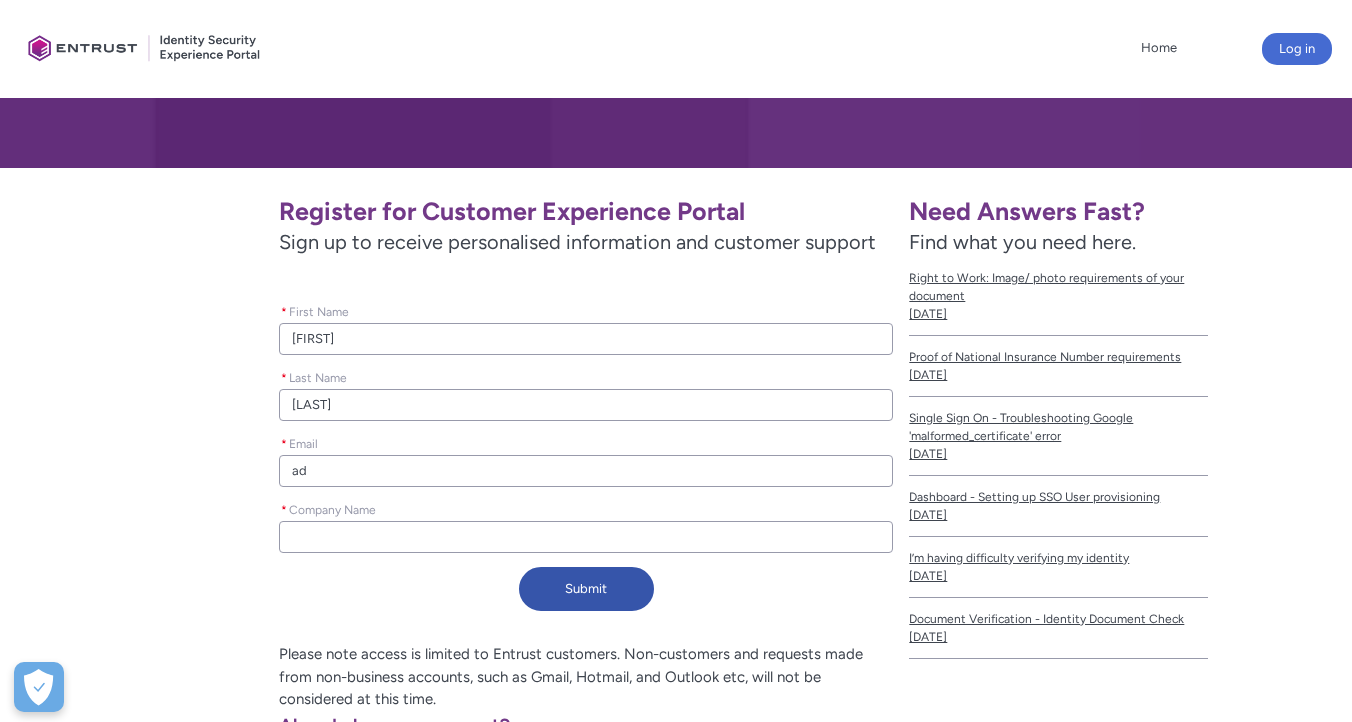 type on "adm" 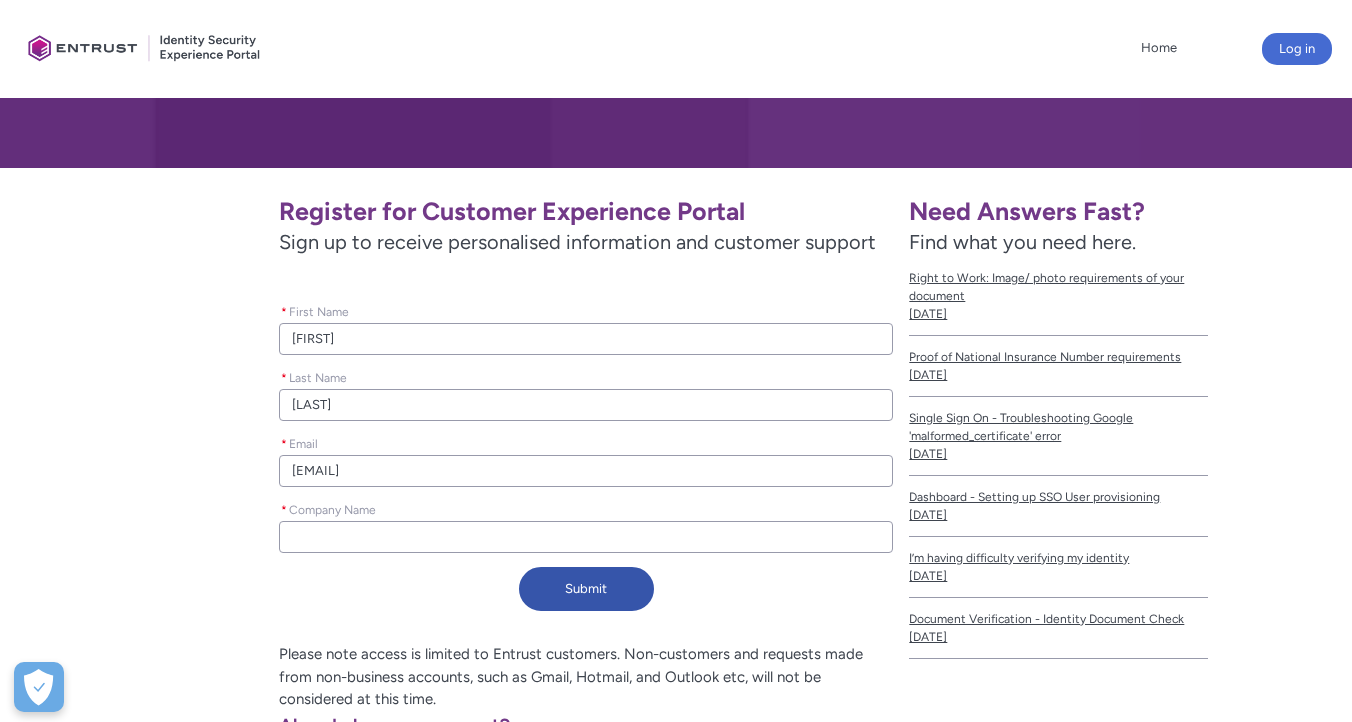 type on "admi" 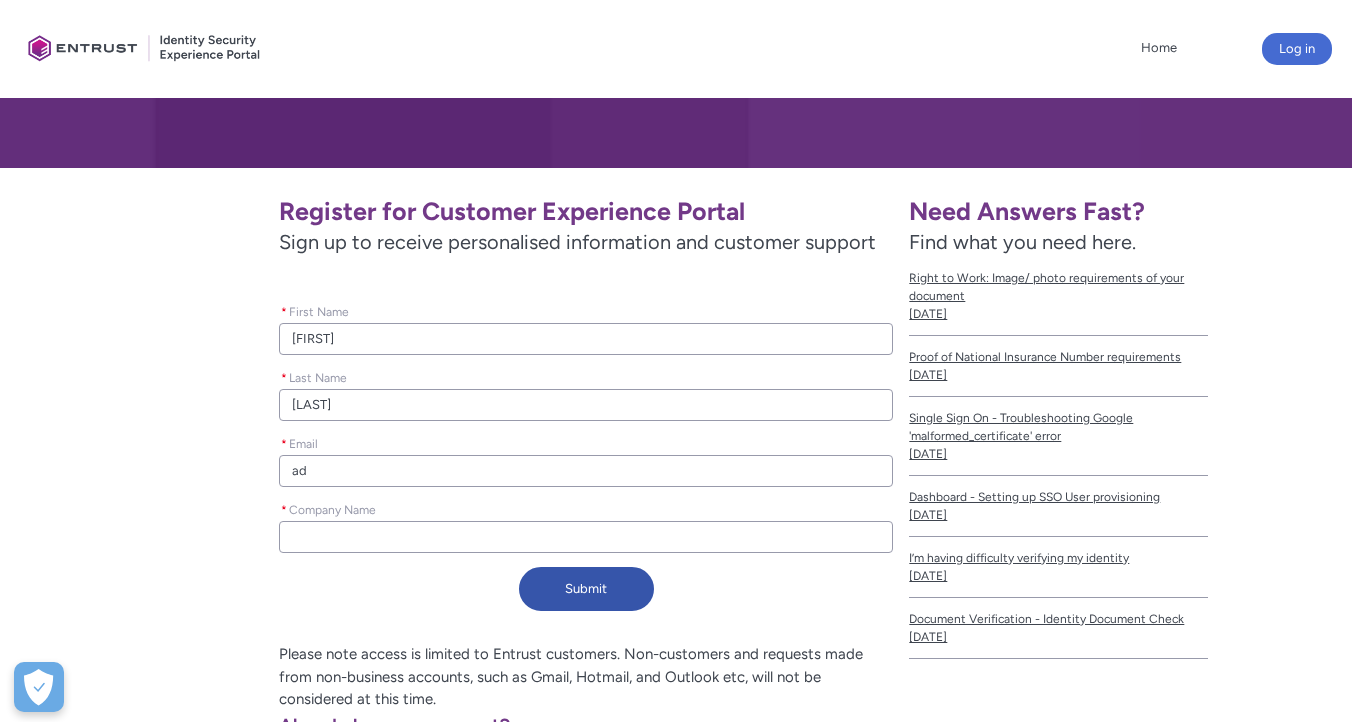 type on "adm" 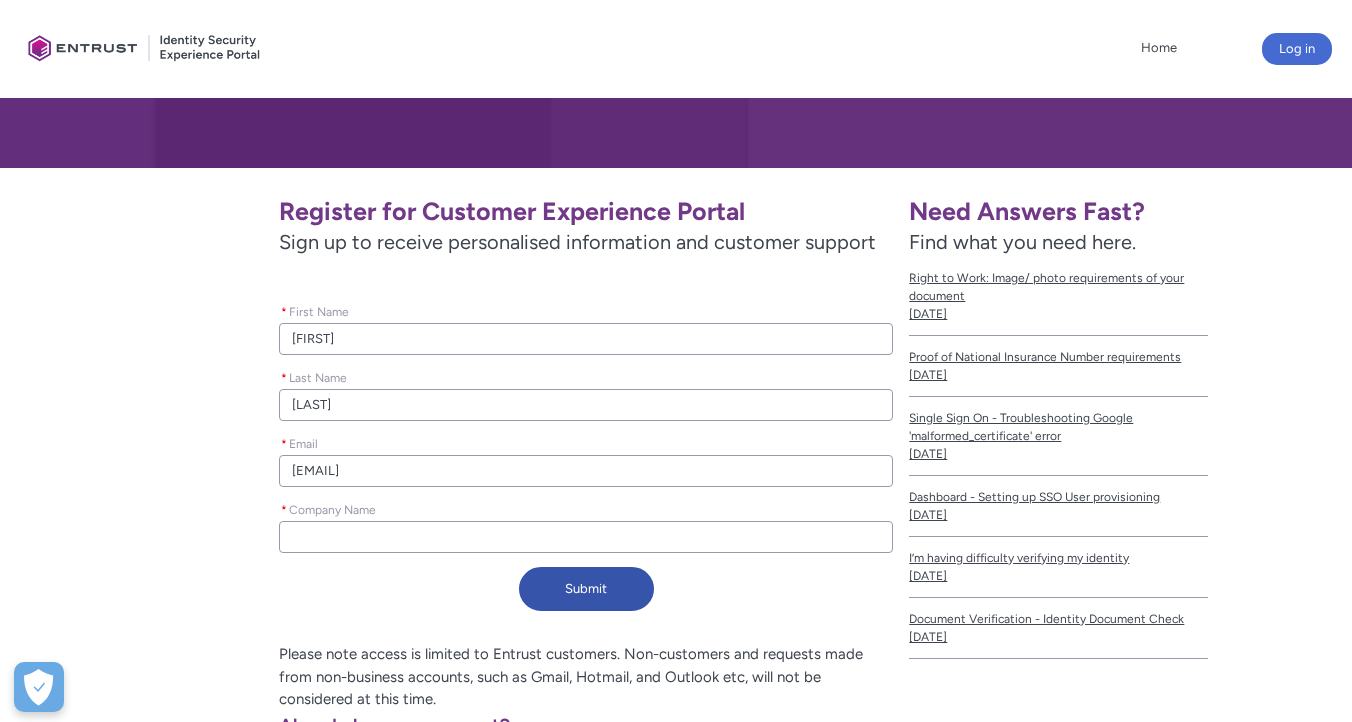 type on "admi" 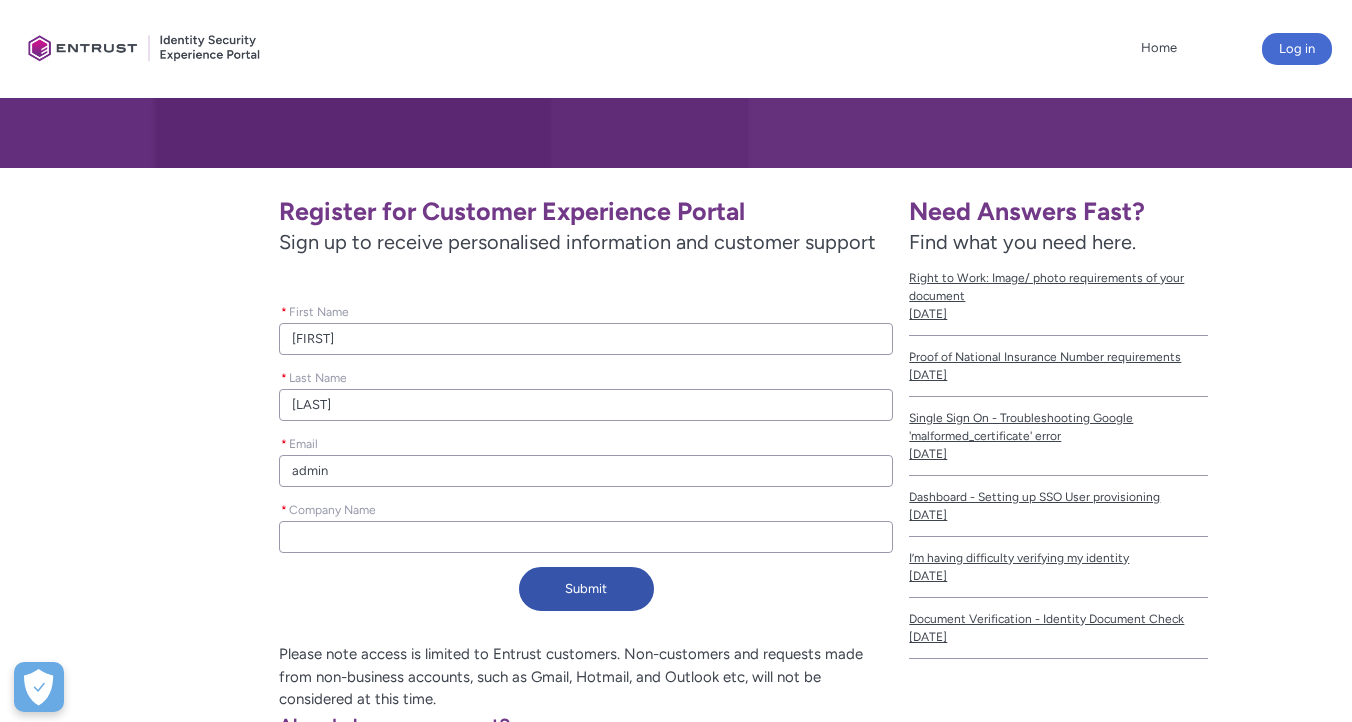 type on "admin@" 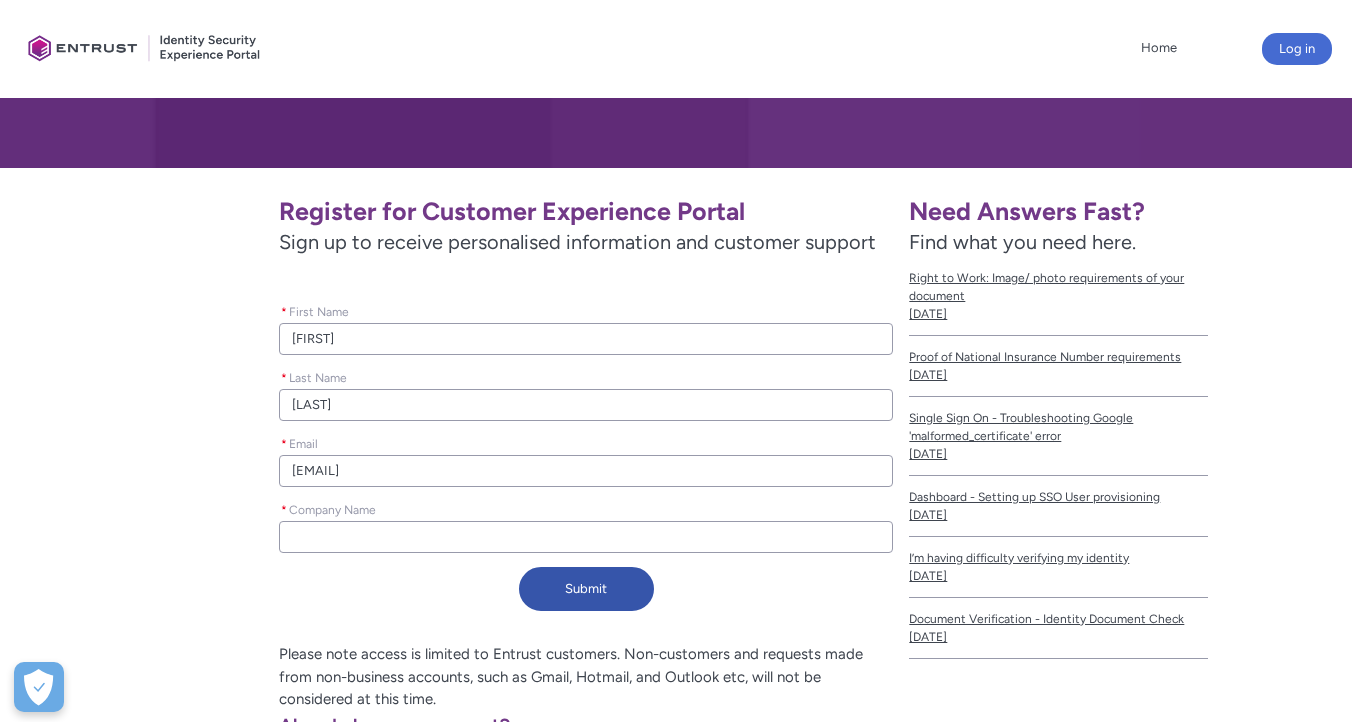 type on "admin@s" 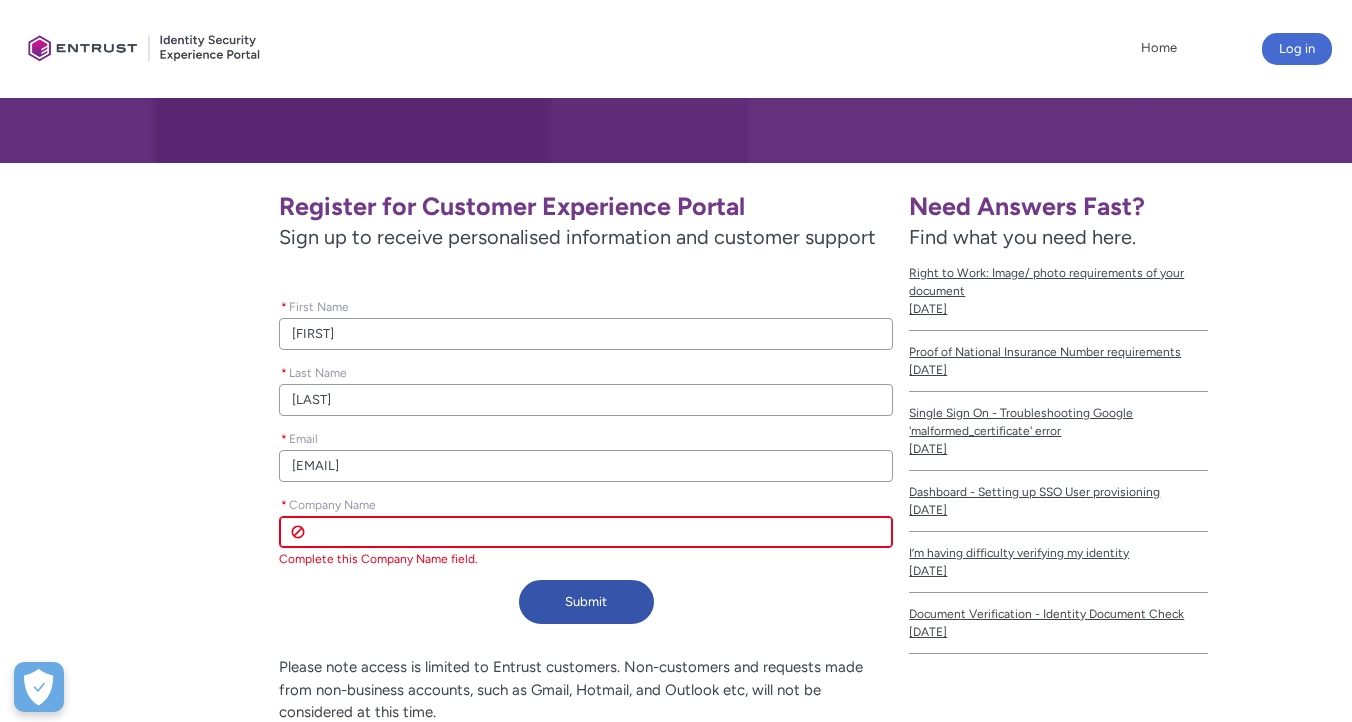 scroll, scrollTop: 319, scrollLeft: 0, axis: vertical 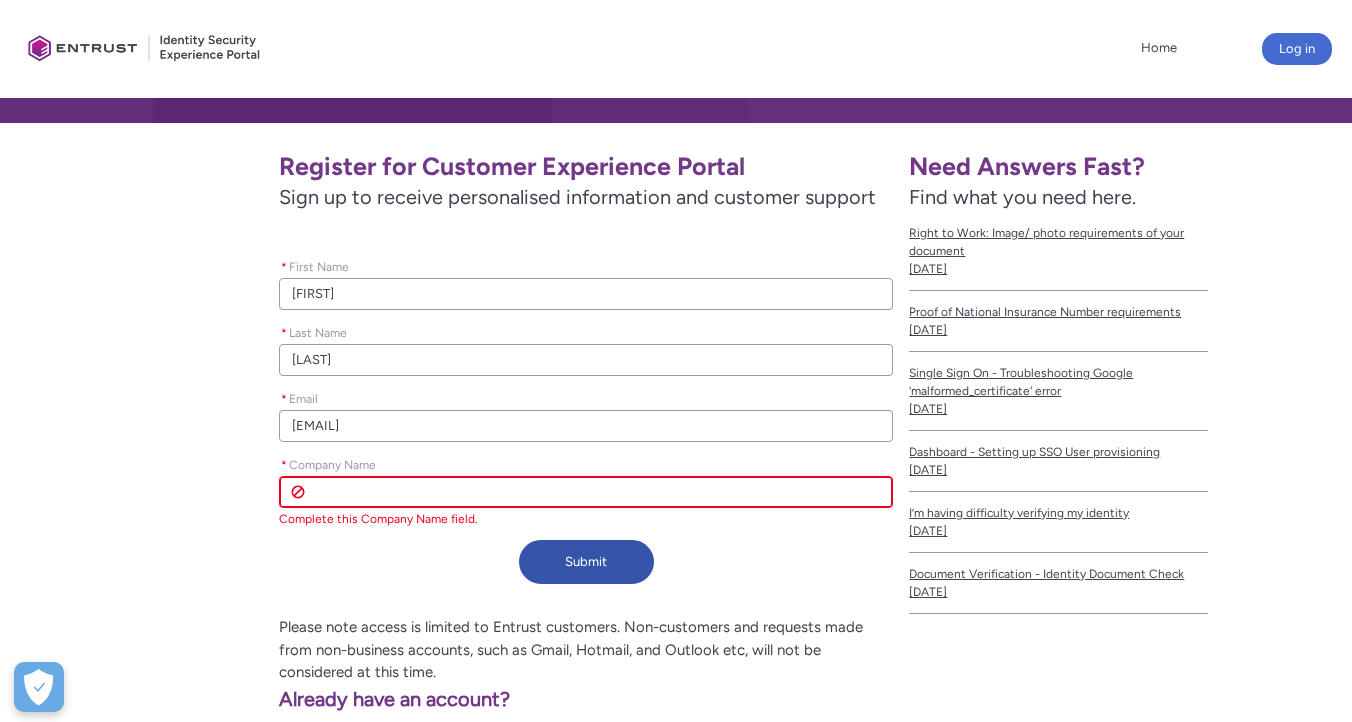 drag, startPoint x: 365, startPoint y: 531, endPoint x: 328, endPoint y: 536, distance: 37.336308 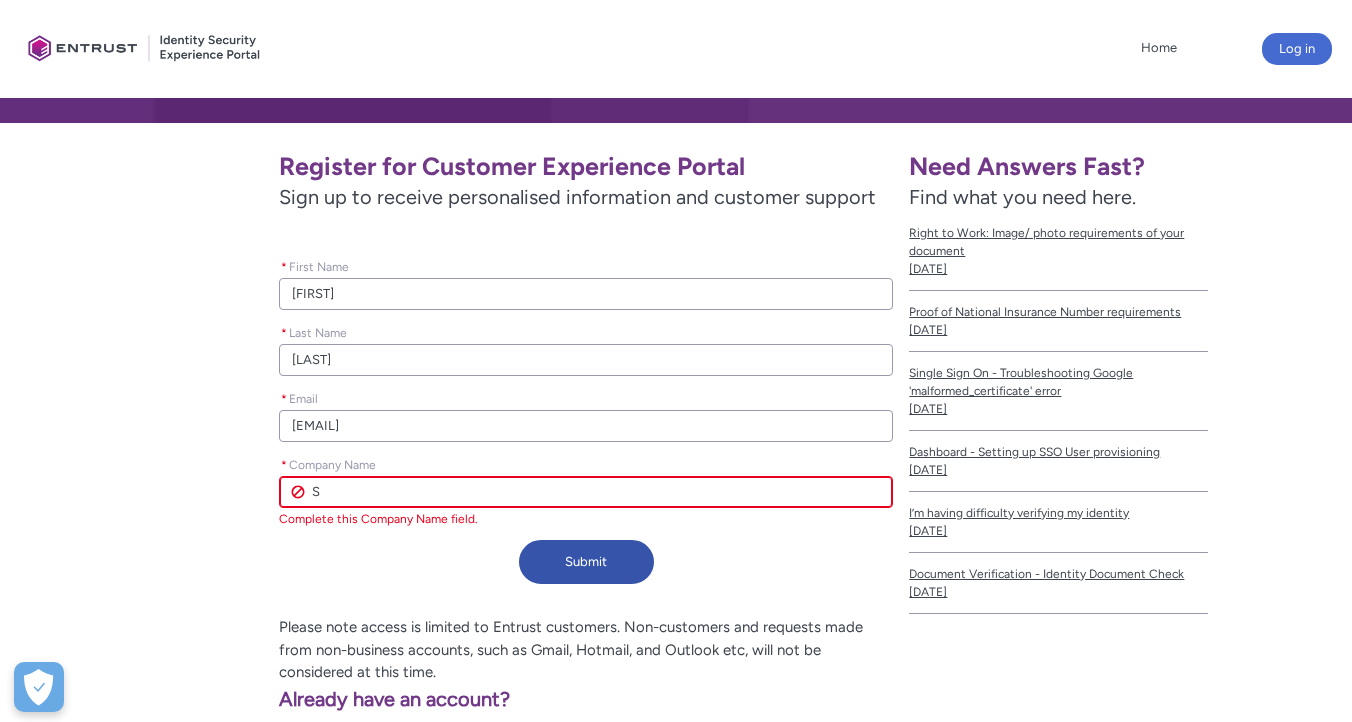 type on "Sa" 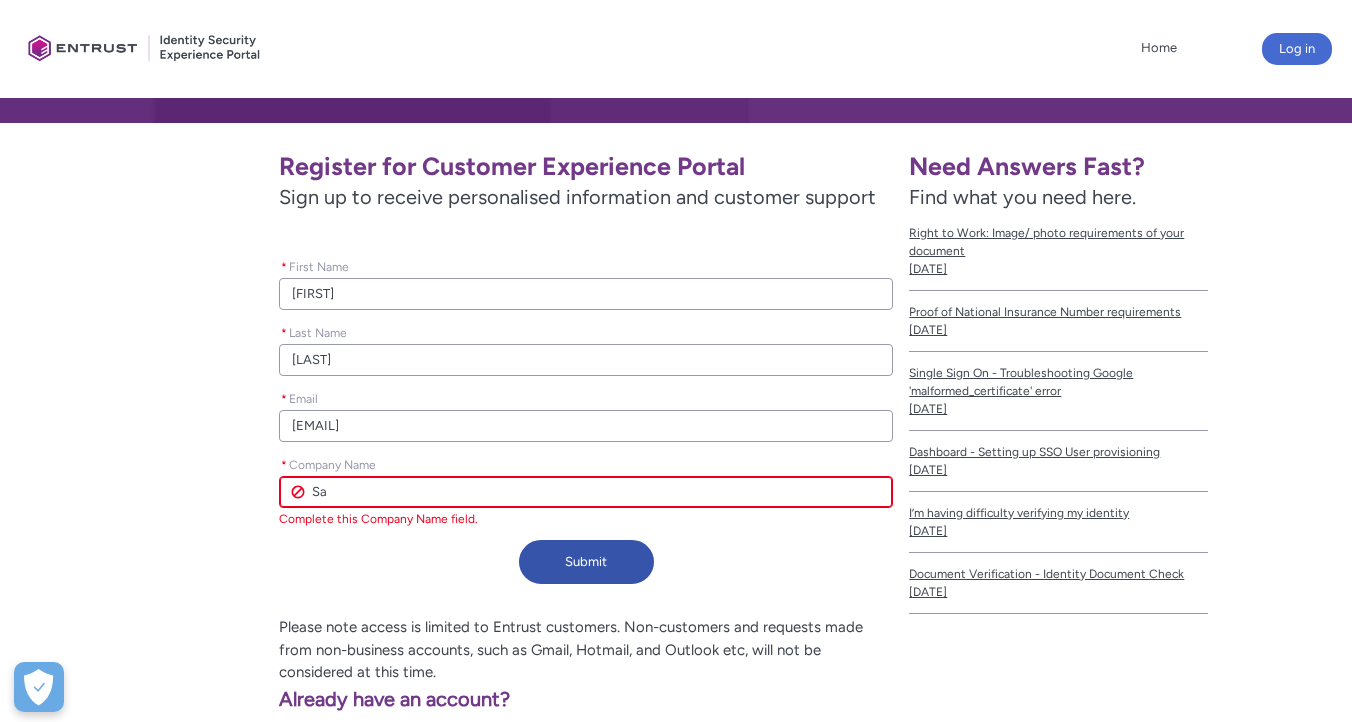type on "Saf" 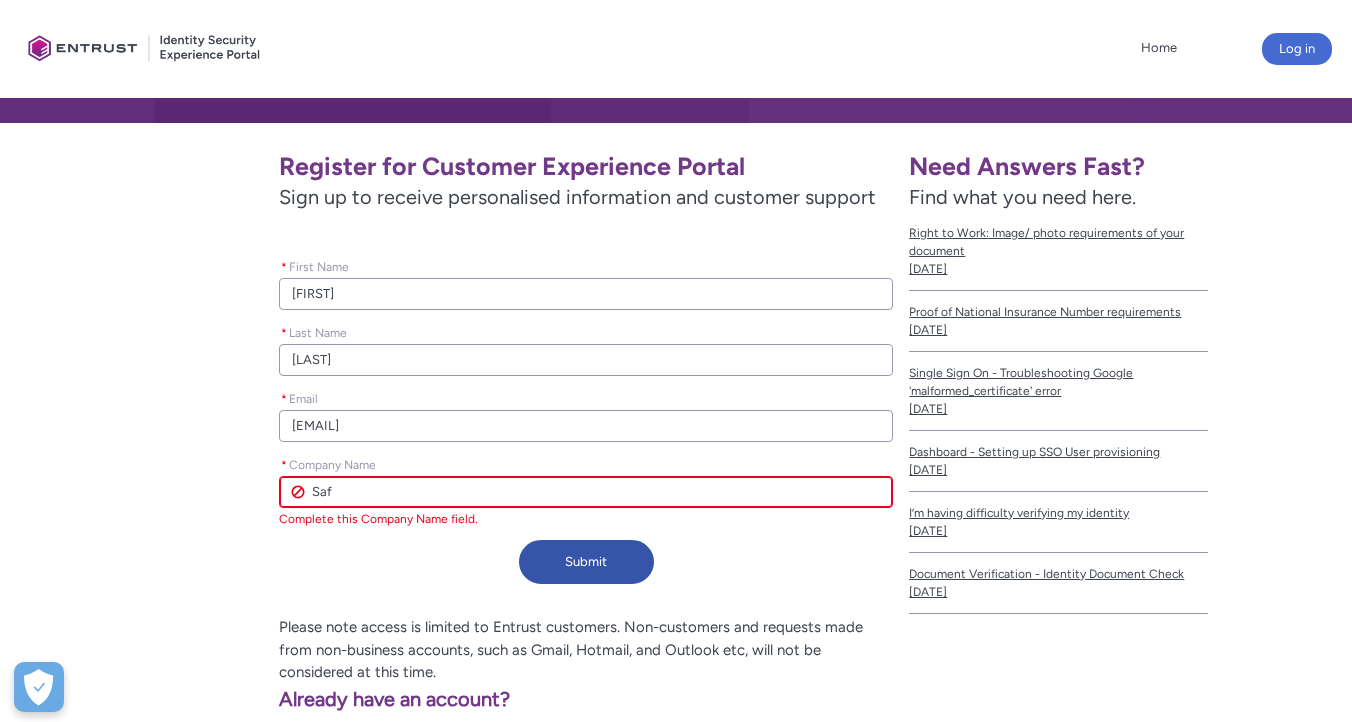 type on "Safe" 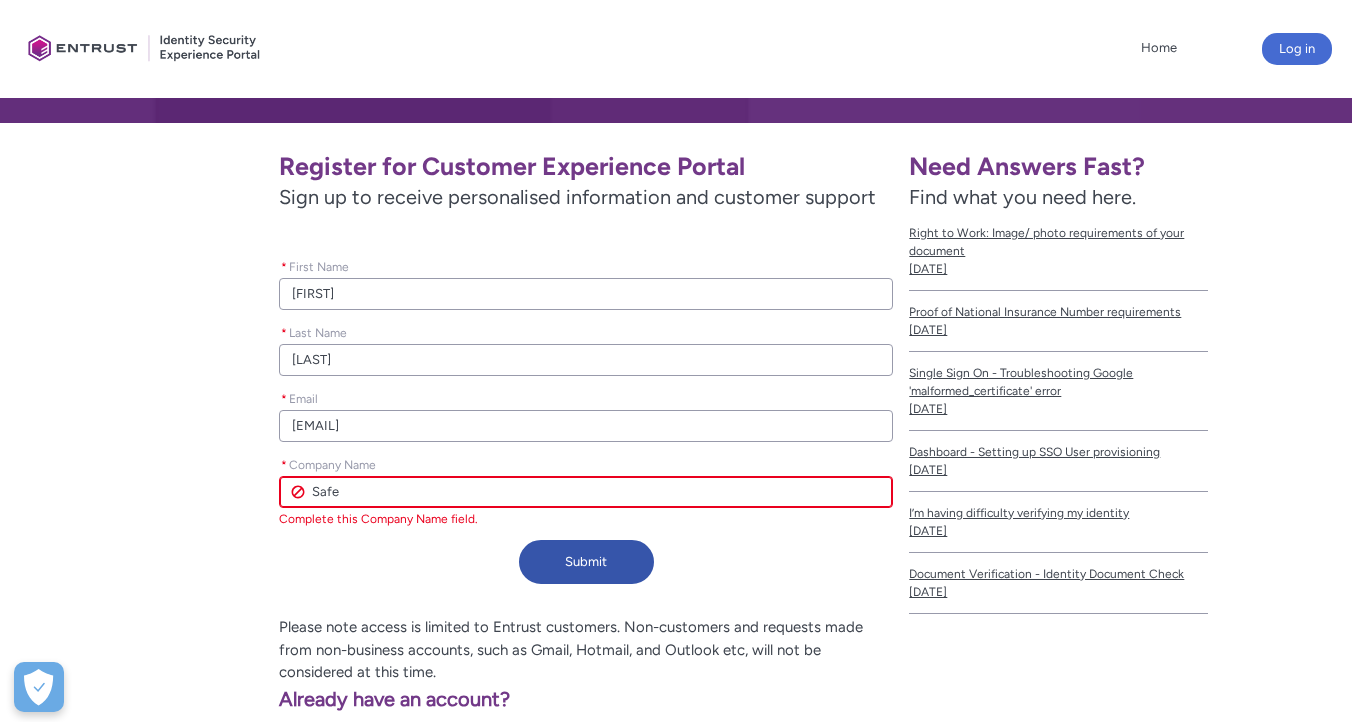 type on "Safer" 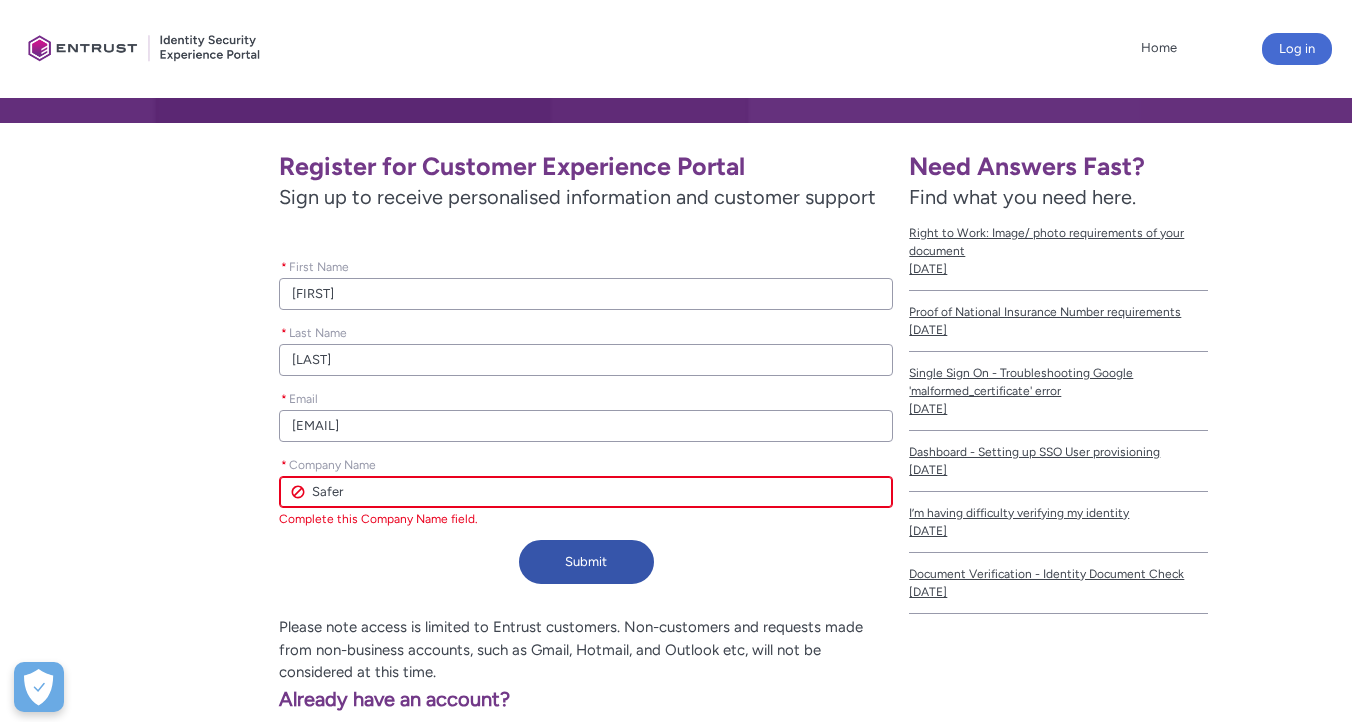 type on "Safer" 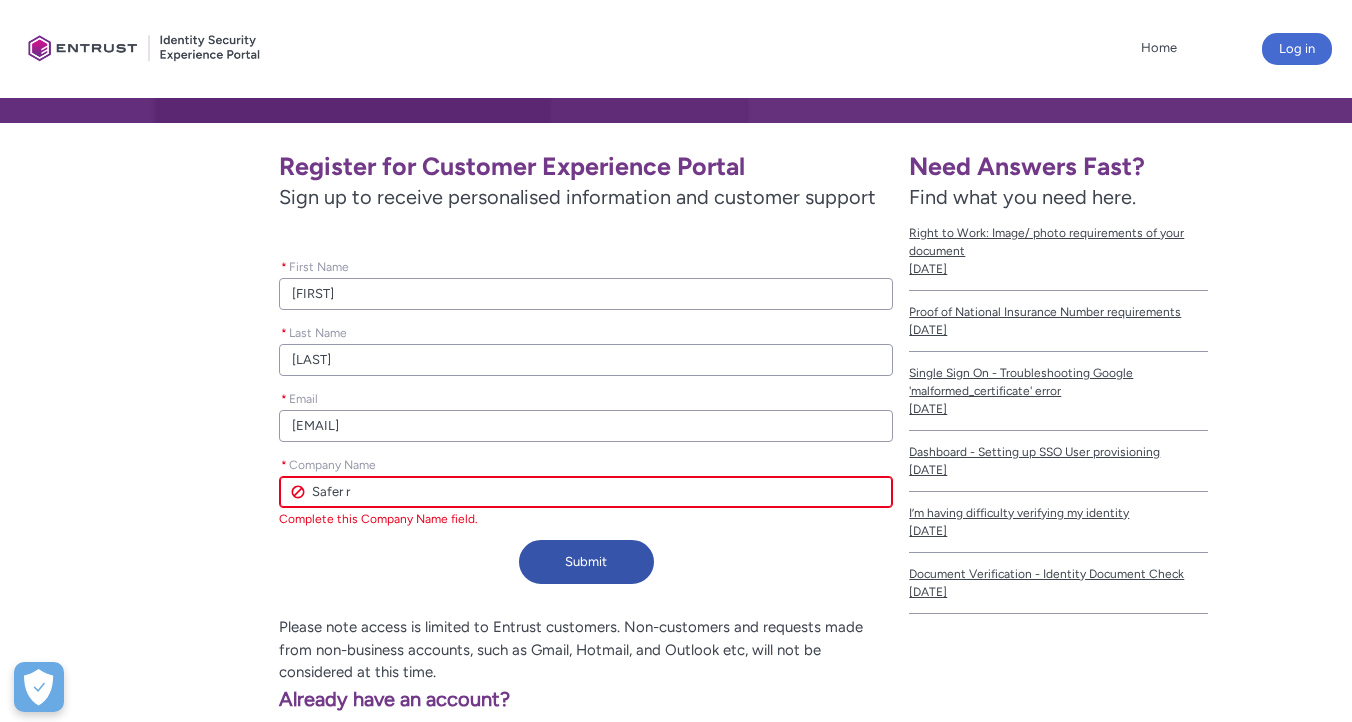 type on "Safer re" 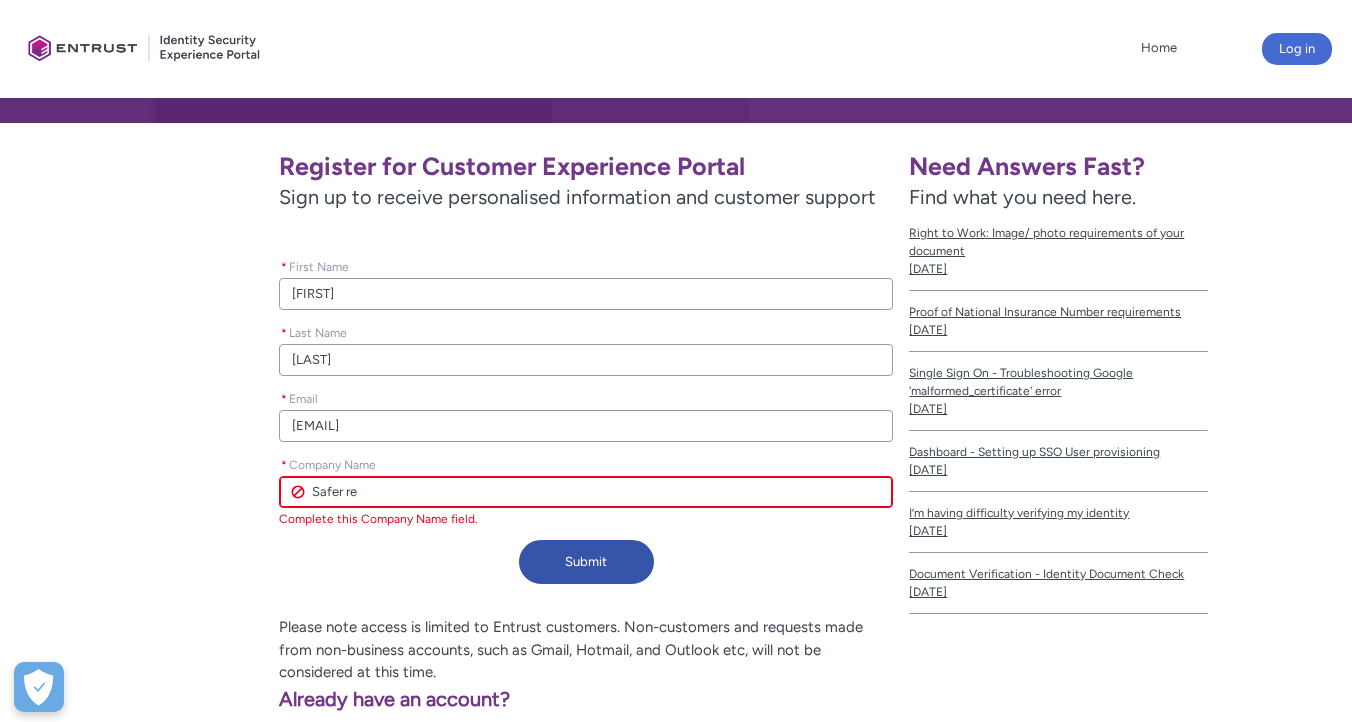 type on "Safer r" 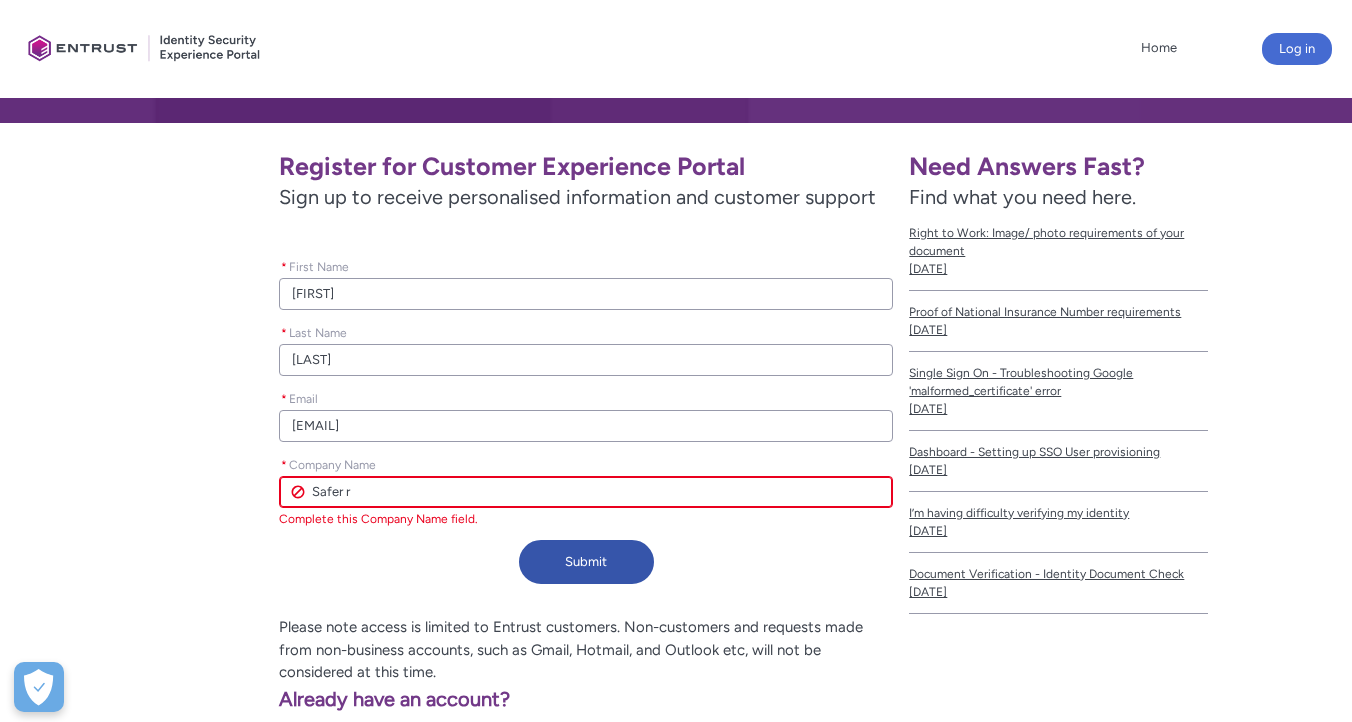 type on "Safer" 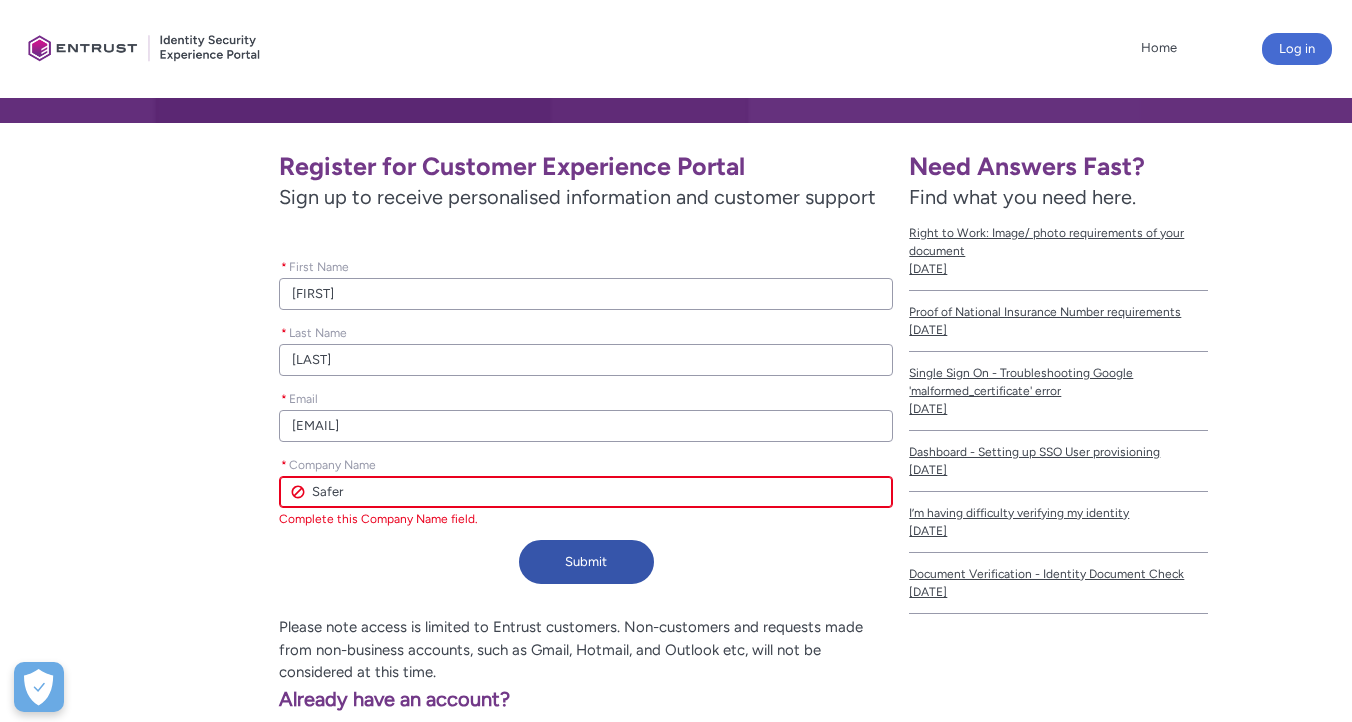 type on "Safer R" 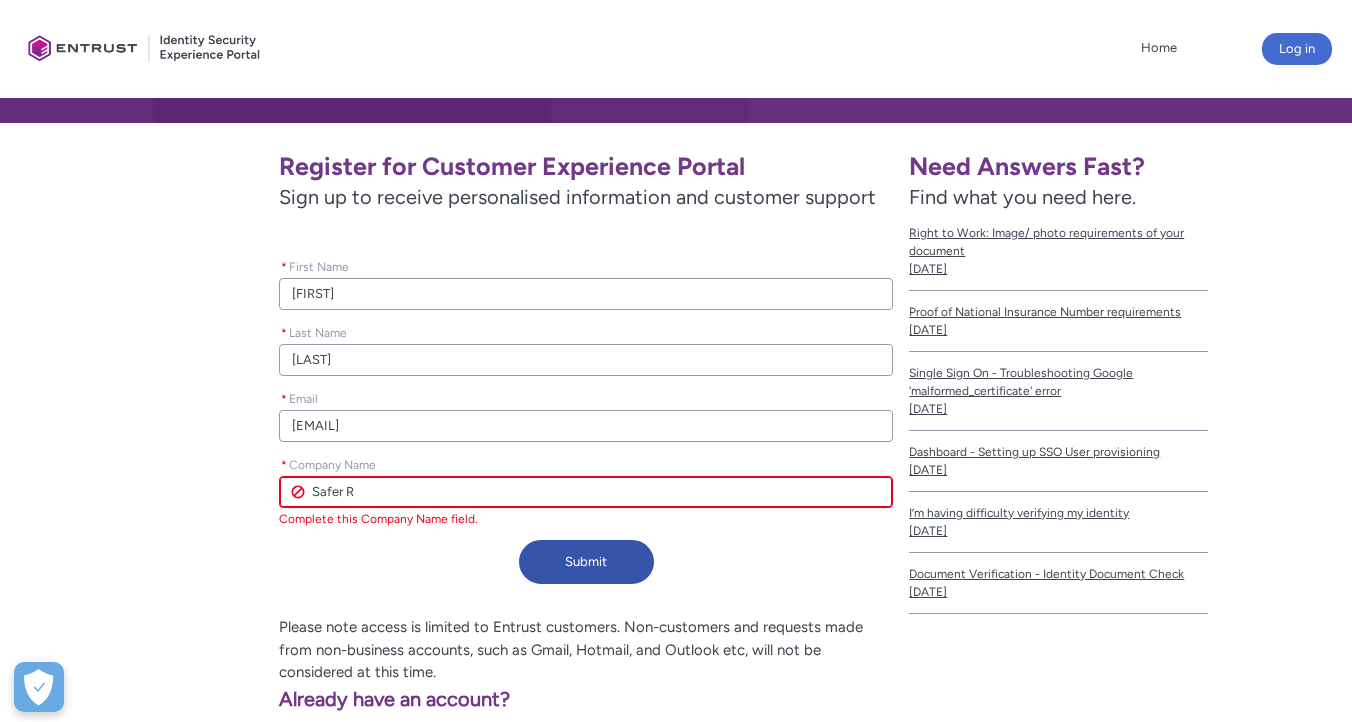 type on "Safer Re" 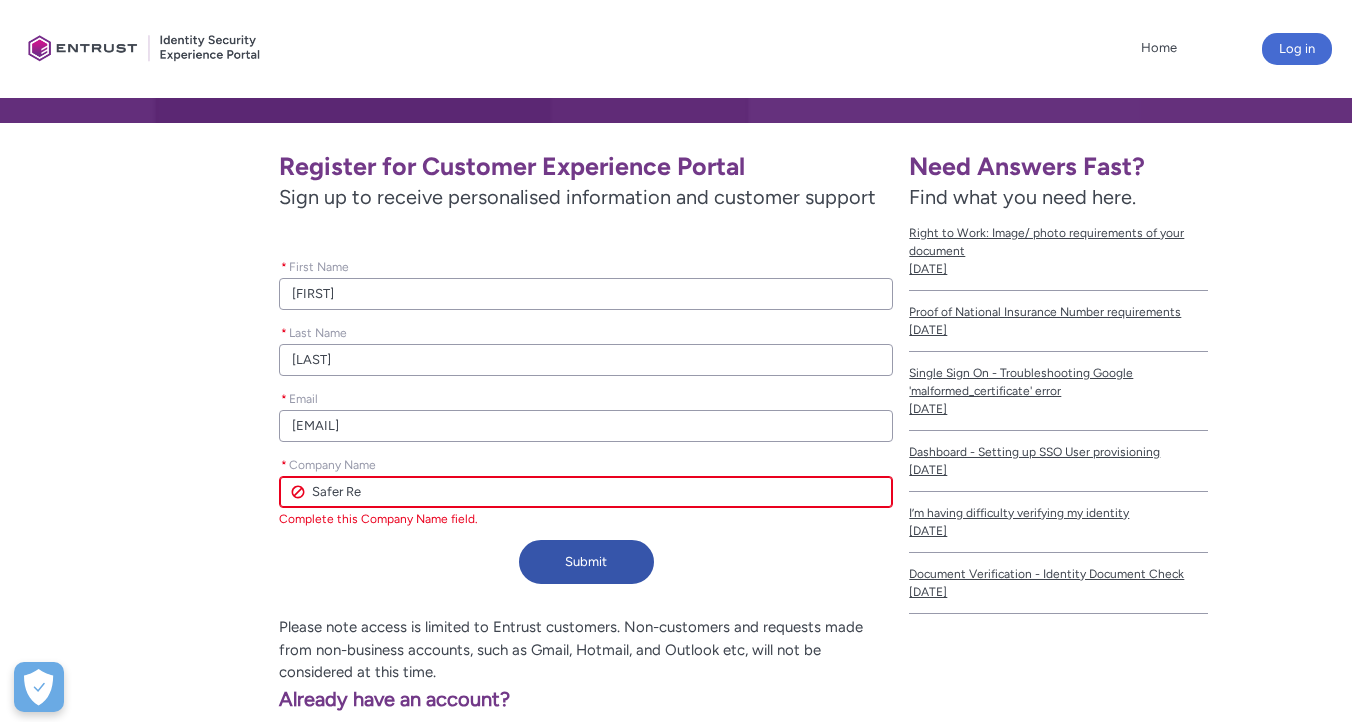 type on "Safer Rec" 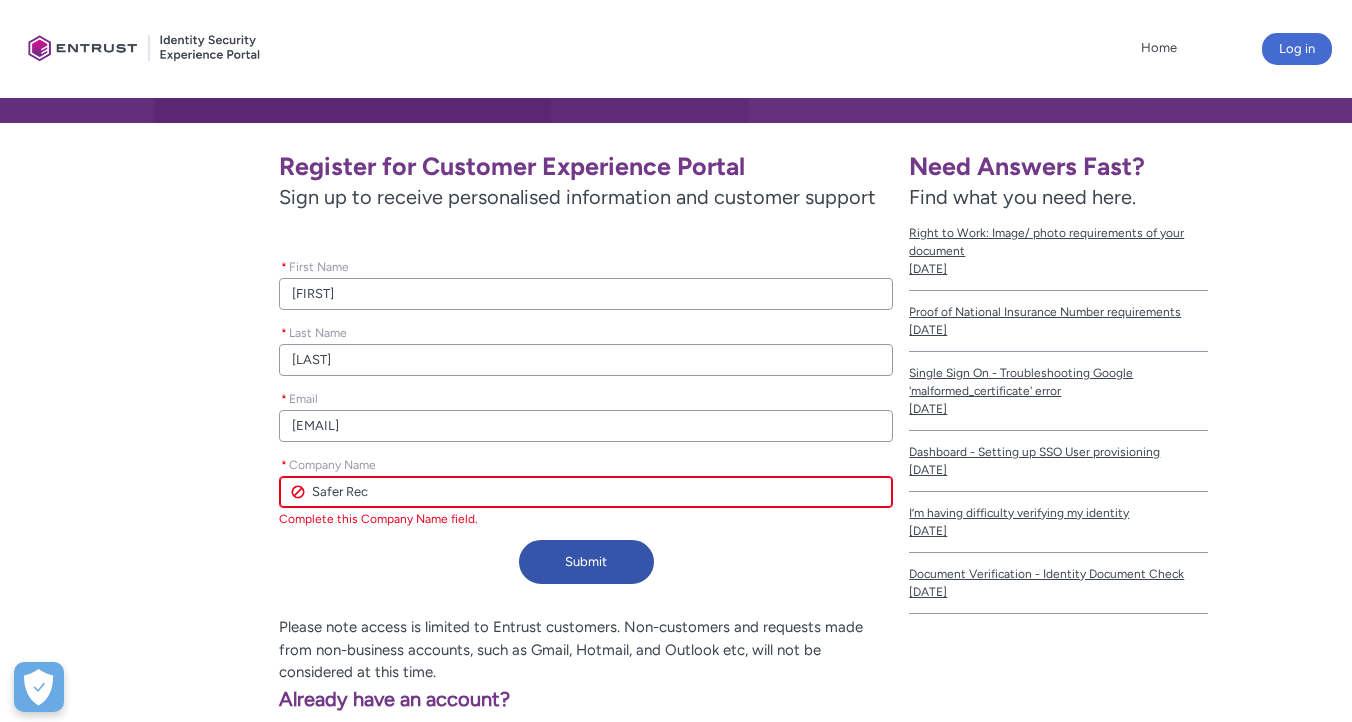 type on "Safer Recr" 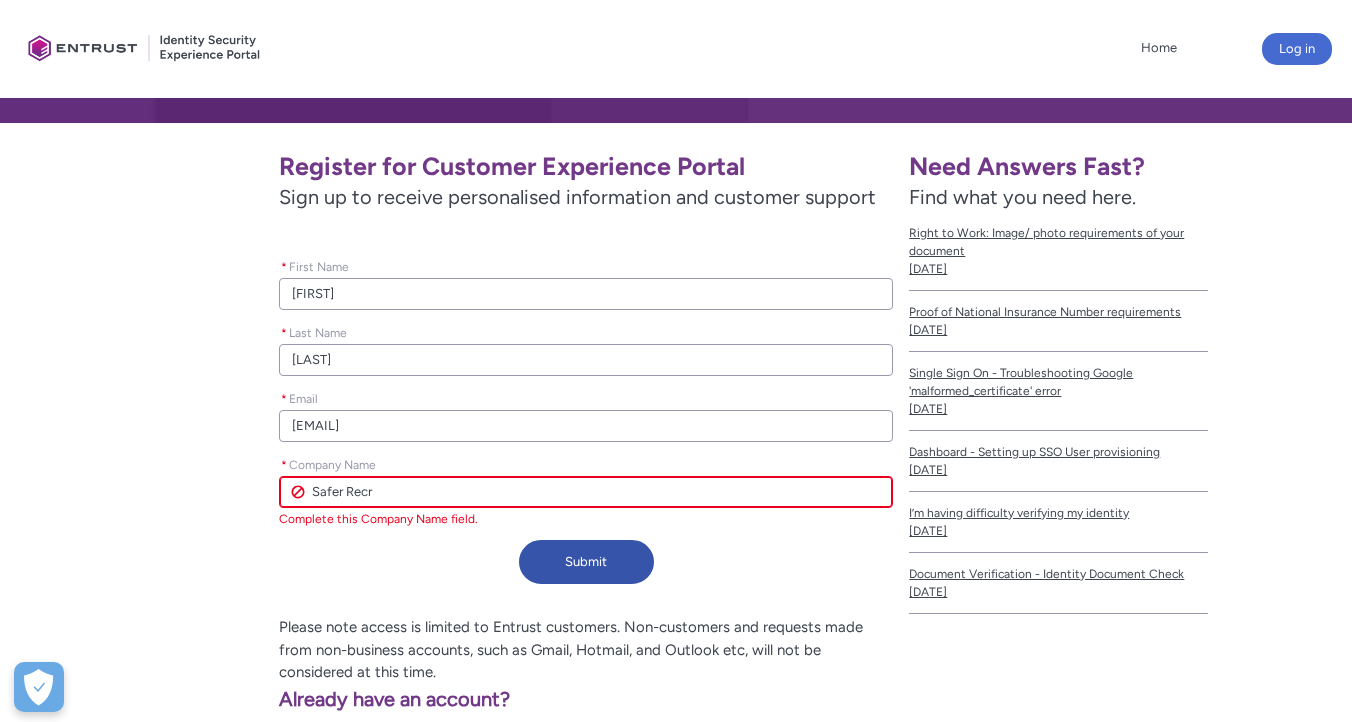 type on "Safer Recru" 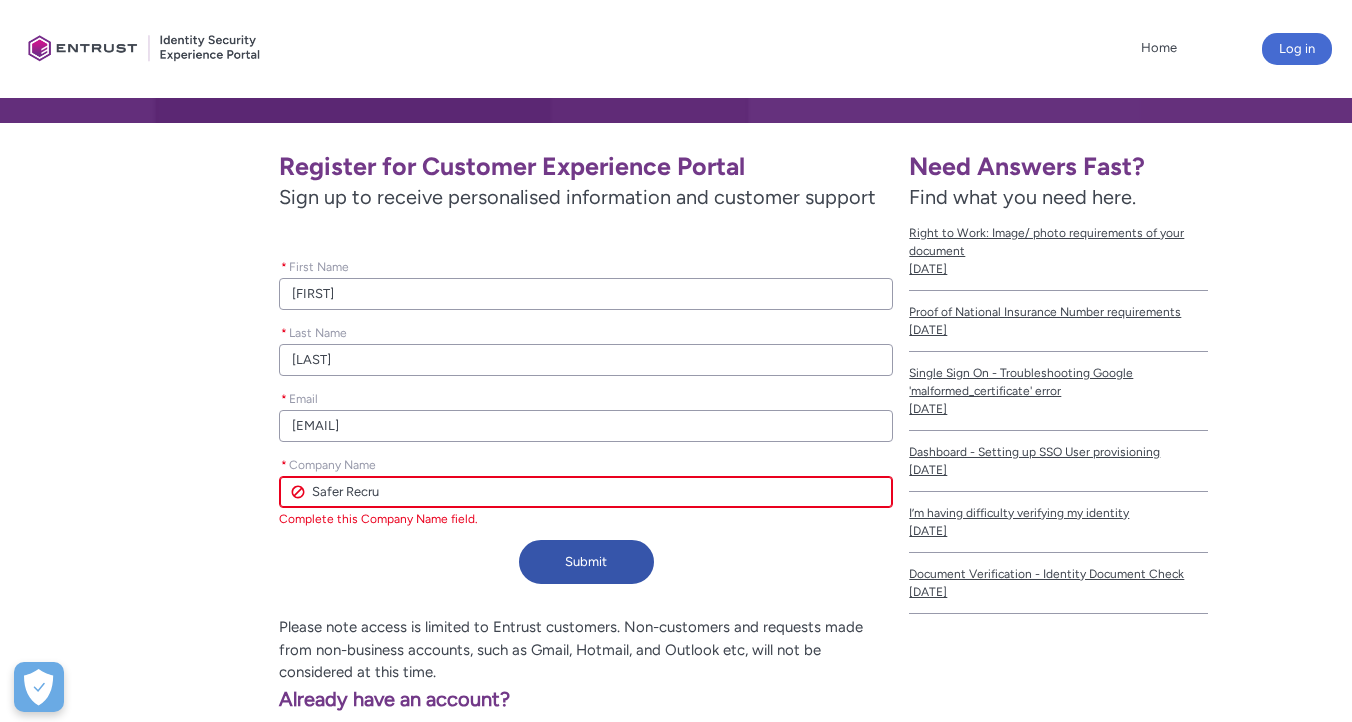 type on "Safer Recrui" 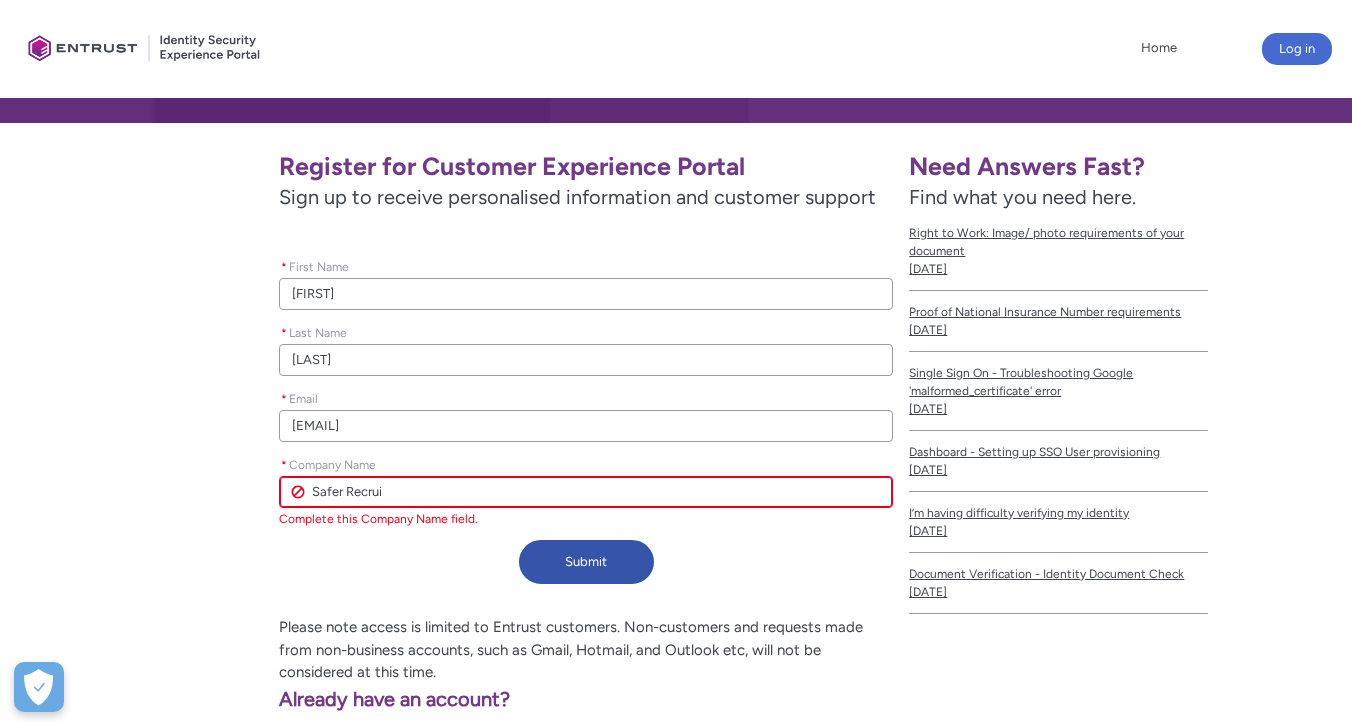 type on "Safer Recruit" 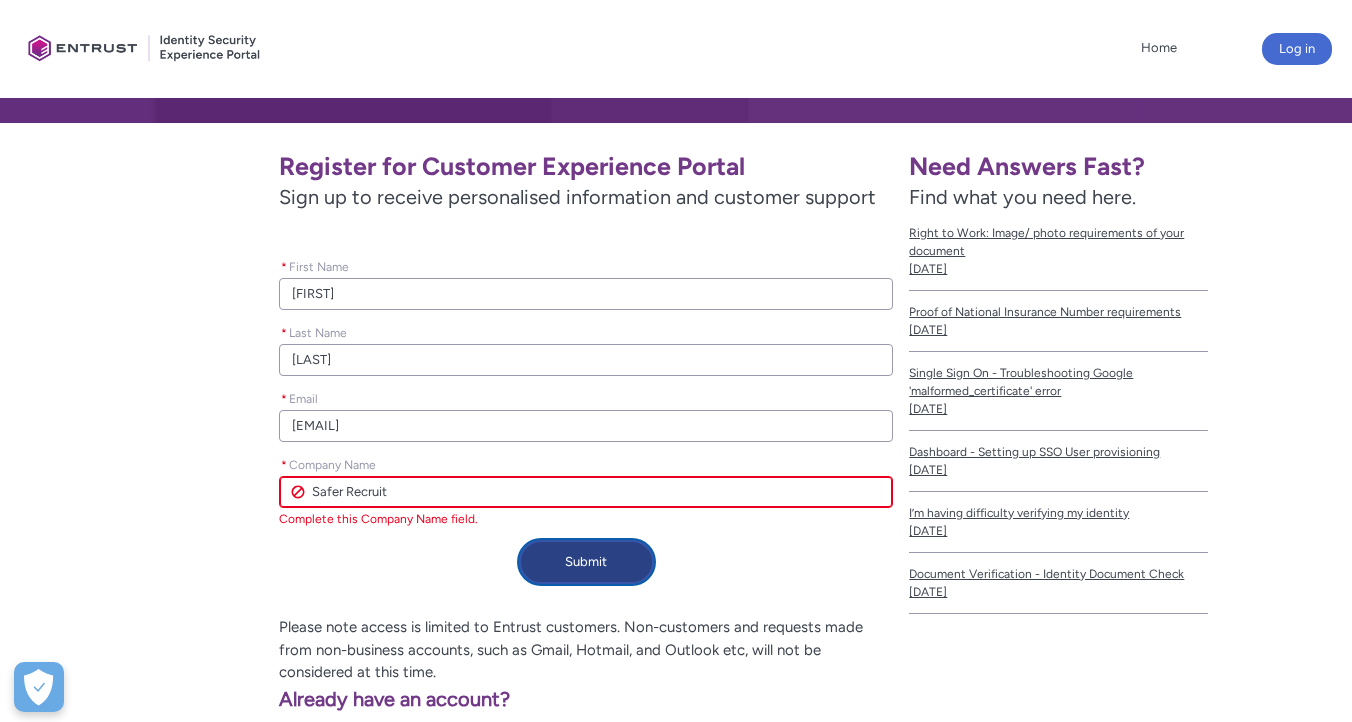 click on "Submit" at bounding box center [586, 562] 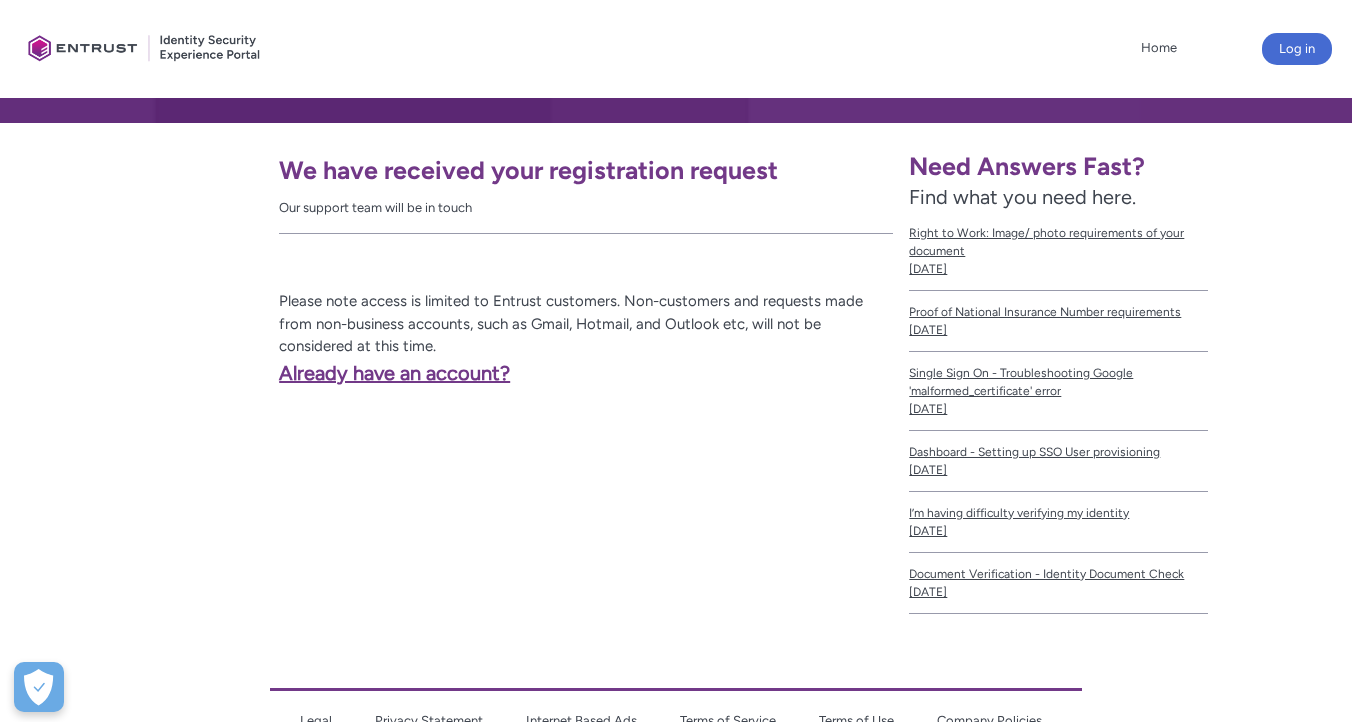 click on "Already have an account?" at bounding box center [263, 373] 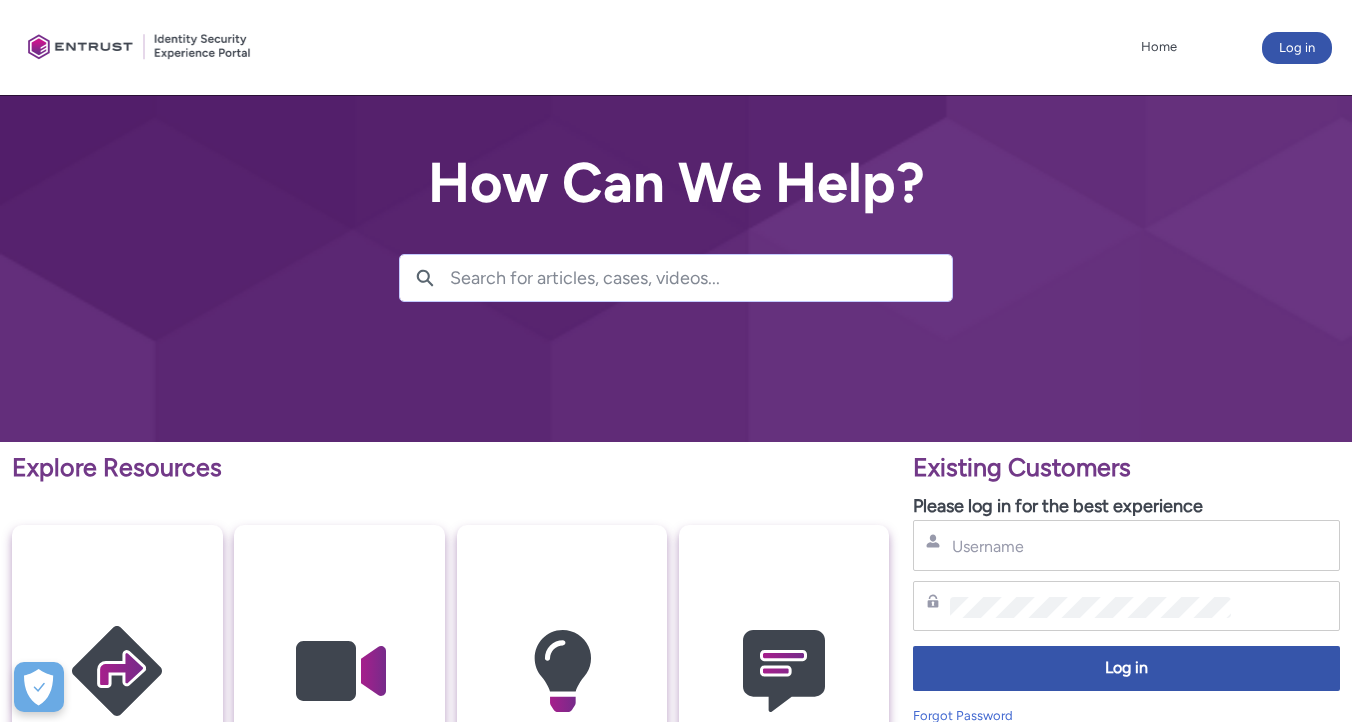 scroll, scrollTop: 247, scrollLeft: 0, axis: vertical 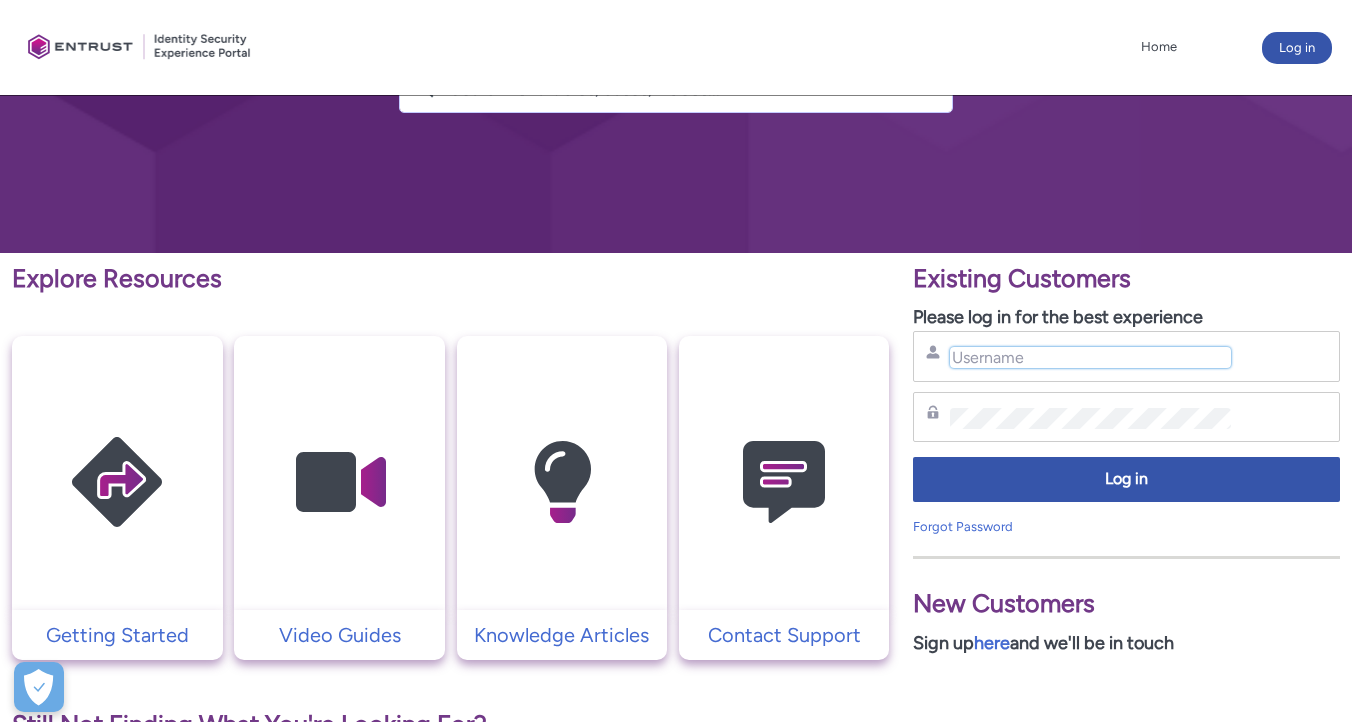 click on "Username" at bounding box center (1090, 357) 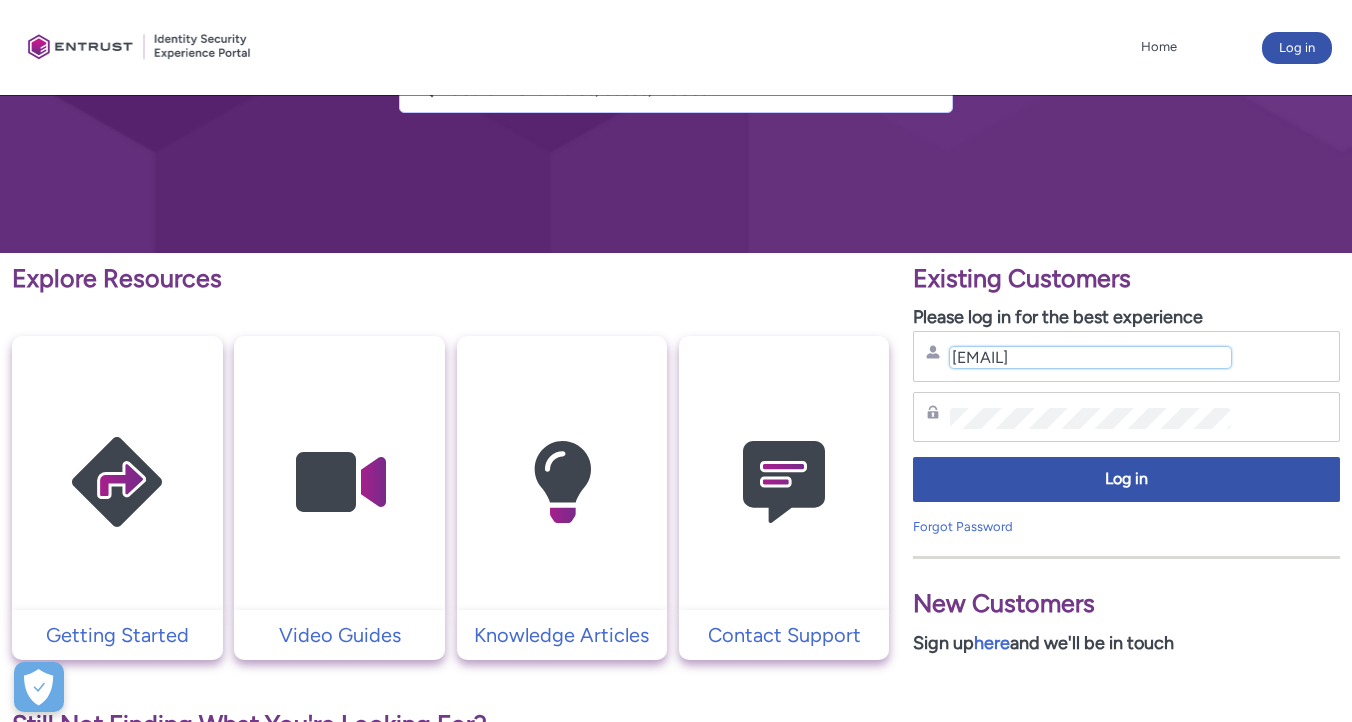 type on "admin@saferrecruit.com" 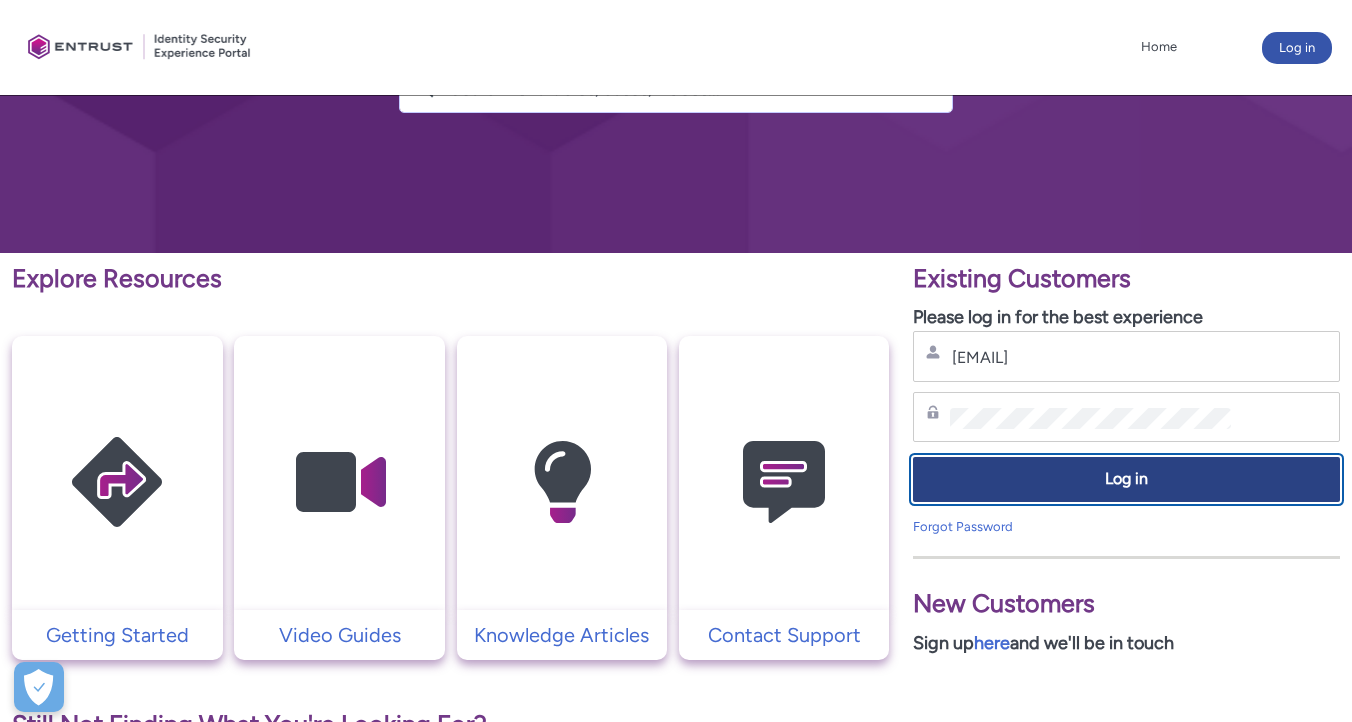 click on "Log in" at bounding box center (1126, 479) 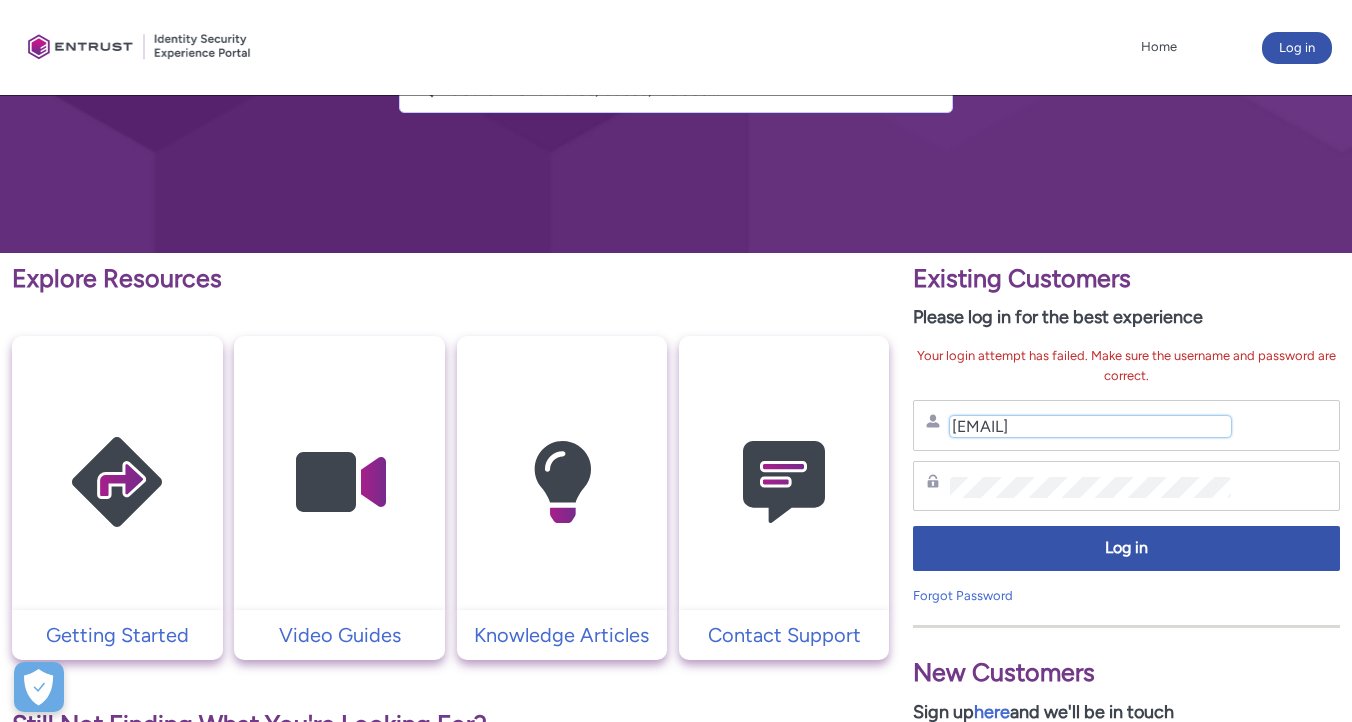 click on "admin@saferrecruit.com" at bounding box center (1090, 426) 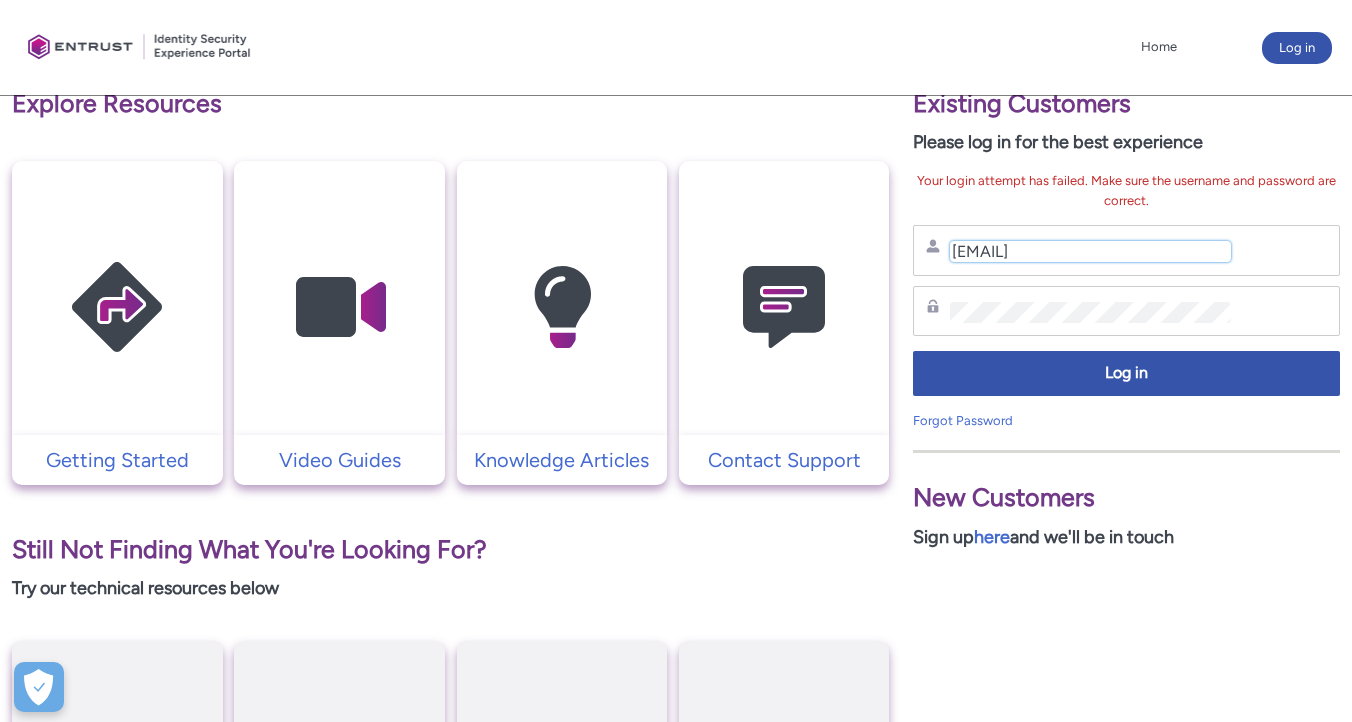 scroll, scrollTop: 367, scrollLeft: 0, axis: vertical 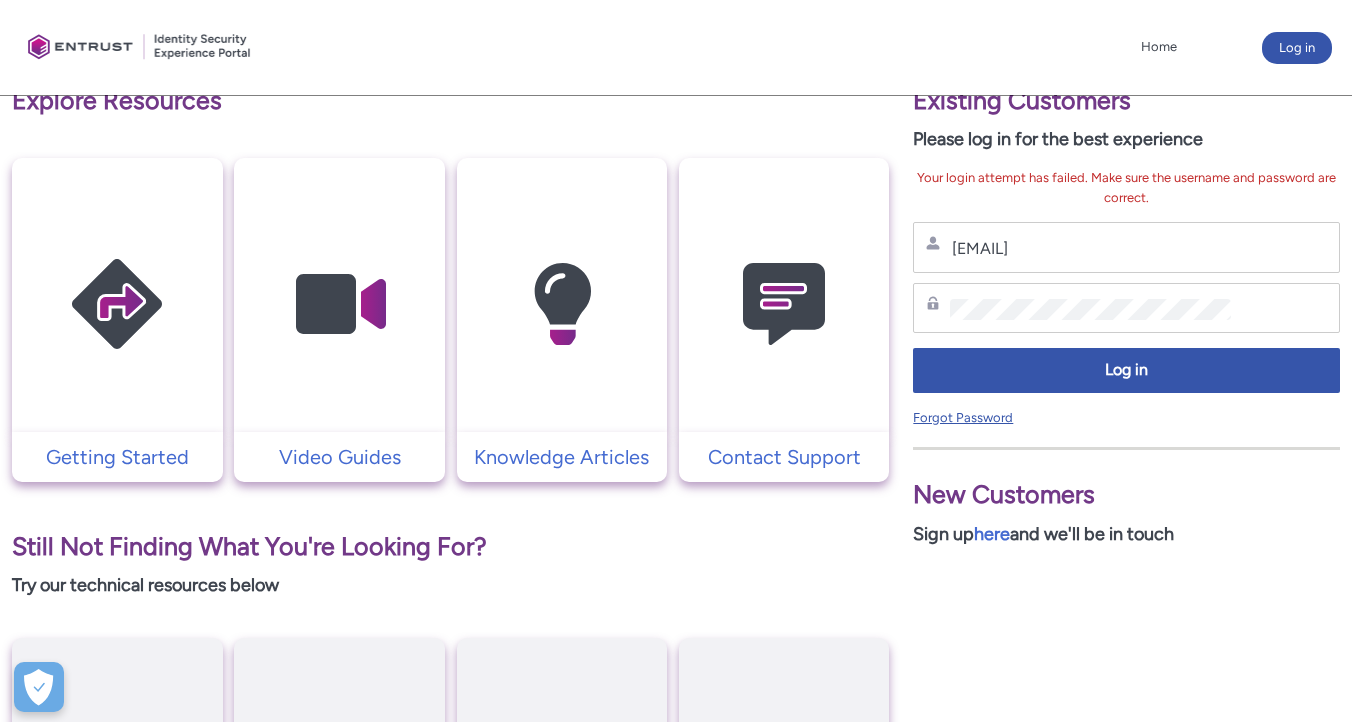 click on "Forgot Password" at bounding box center (963, 417) 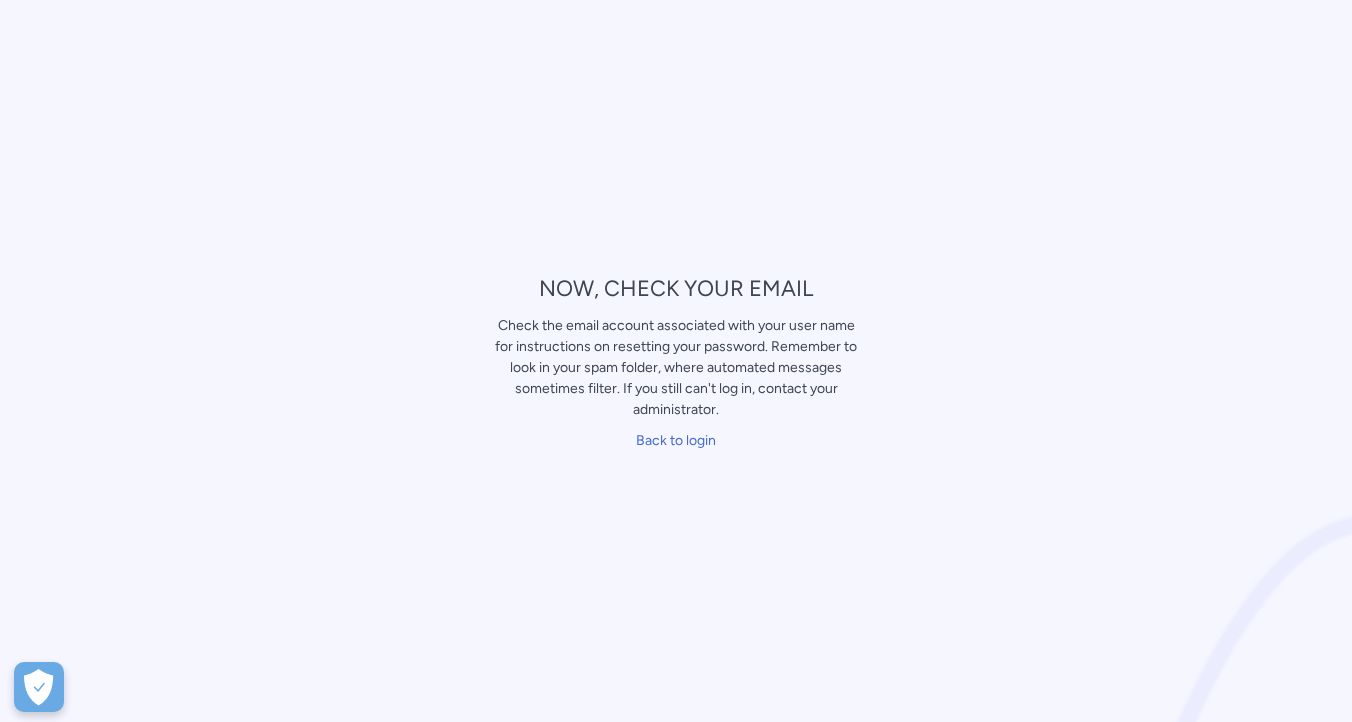 scroll, scrollTop: 0, scrollLeft: 0, axis: both 